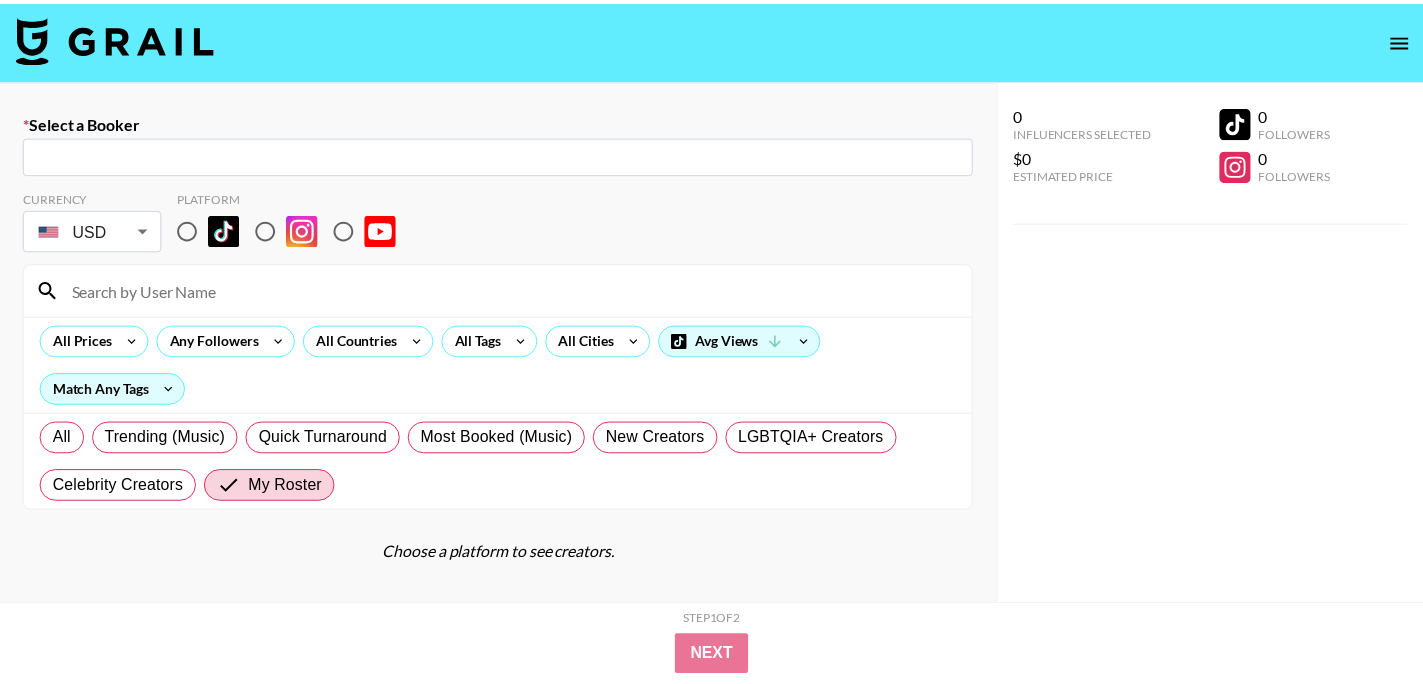 scroll, scrollTop: 0, scrollLeft: 0, axis: both 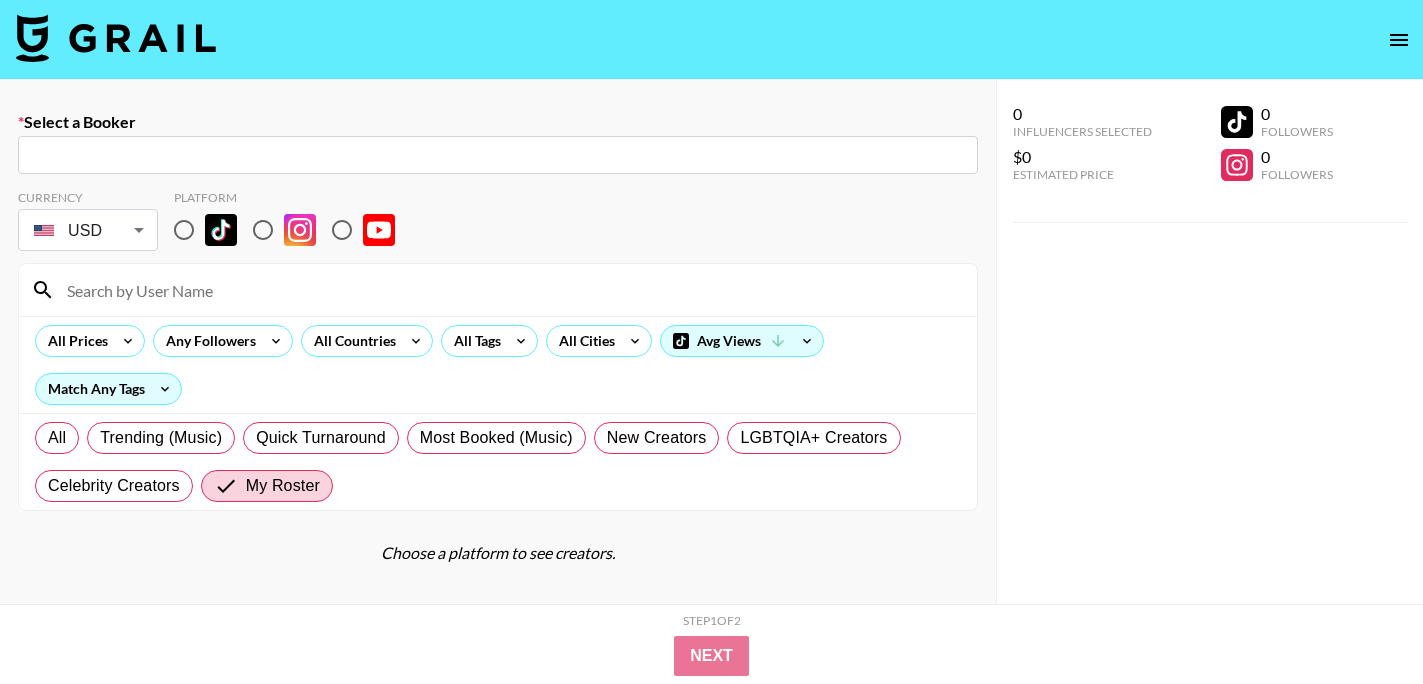 drag, startPoint x: 0, startPoint y: 0, endPoint x: 546, endPoint y: 151, distance: 566.49536 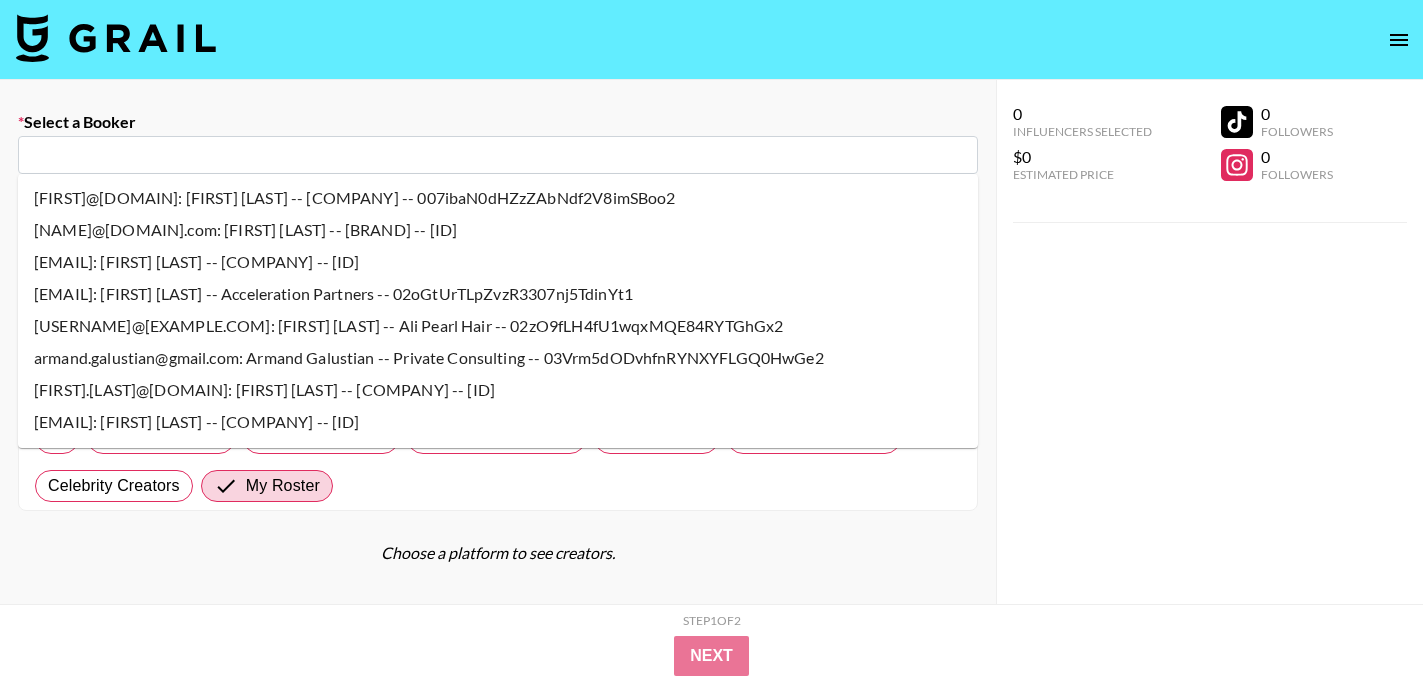 click at bounding box center [498, 155] 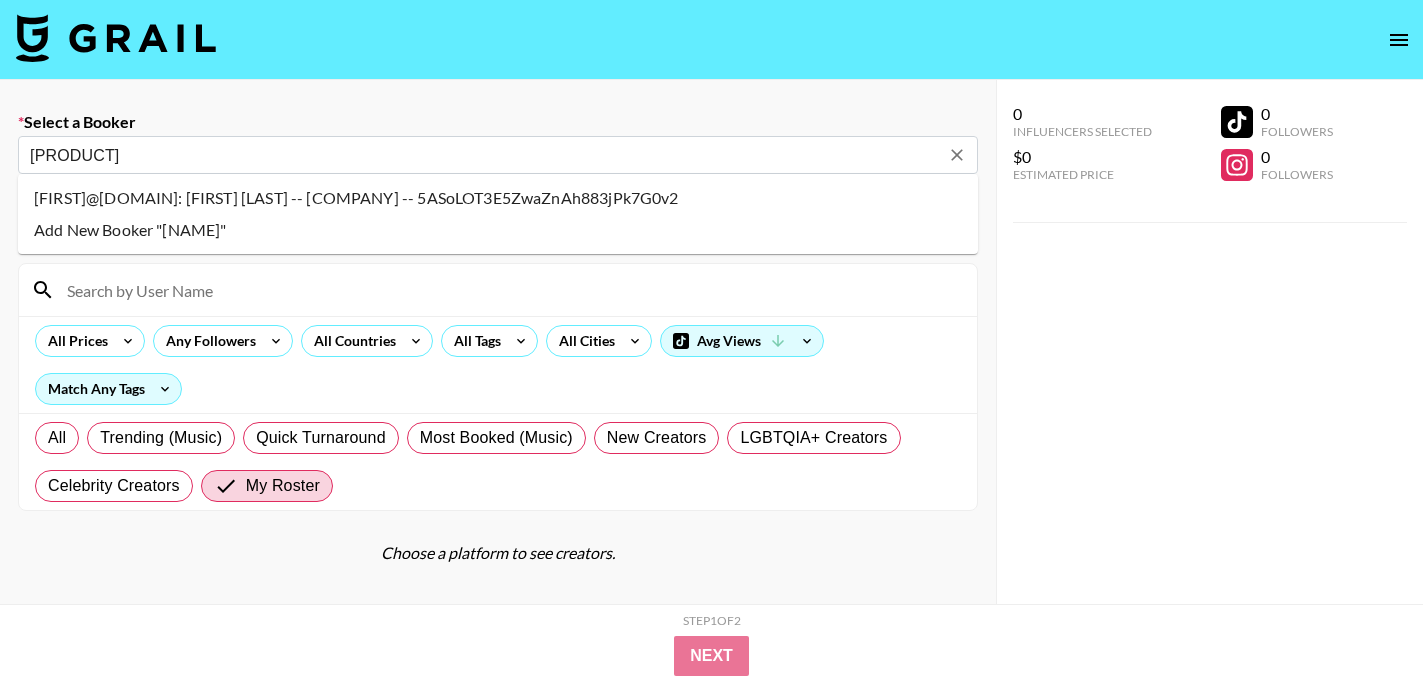 drag, startPoint x: 400, startPoint y: 107, endPoint x: 400, endPoint y: 189, distance: 82 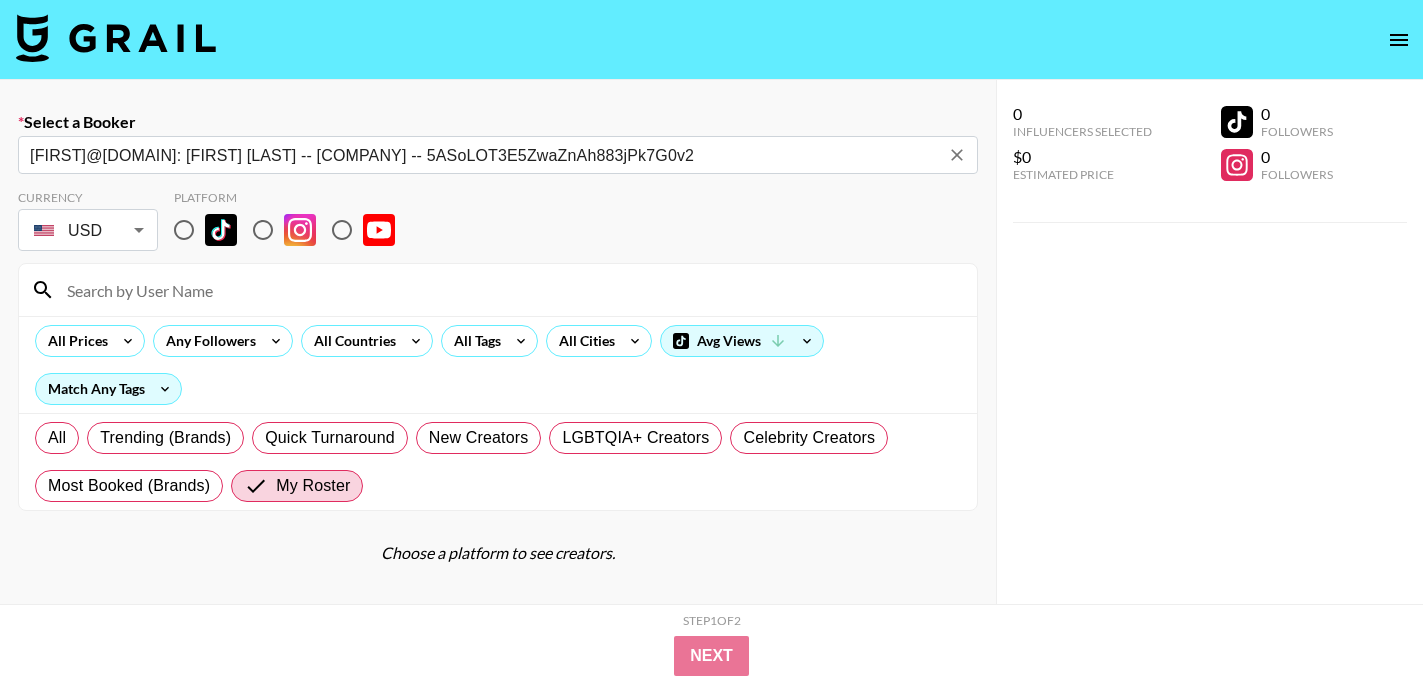 type on "jake@havenbibleapp.com: Jake Cimring -- Haven -- 5ASoLOT3E5ZwaZnAh883jPk7G0v2" 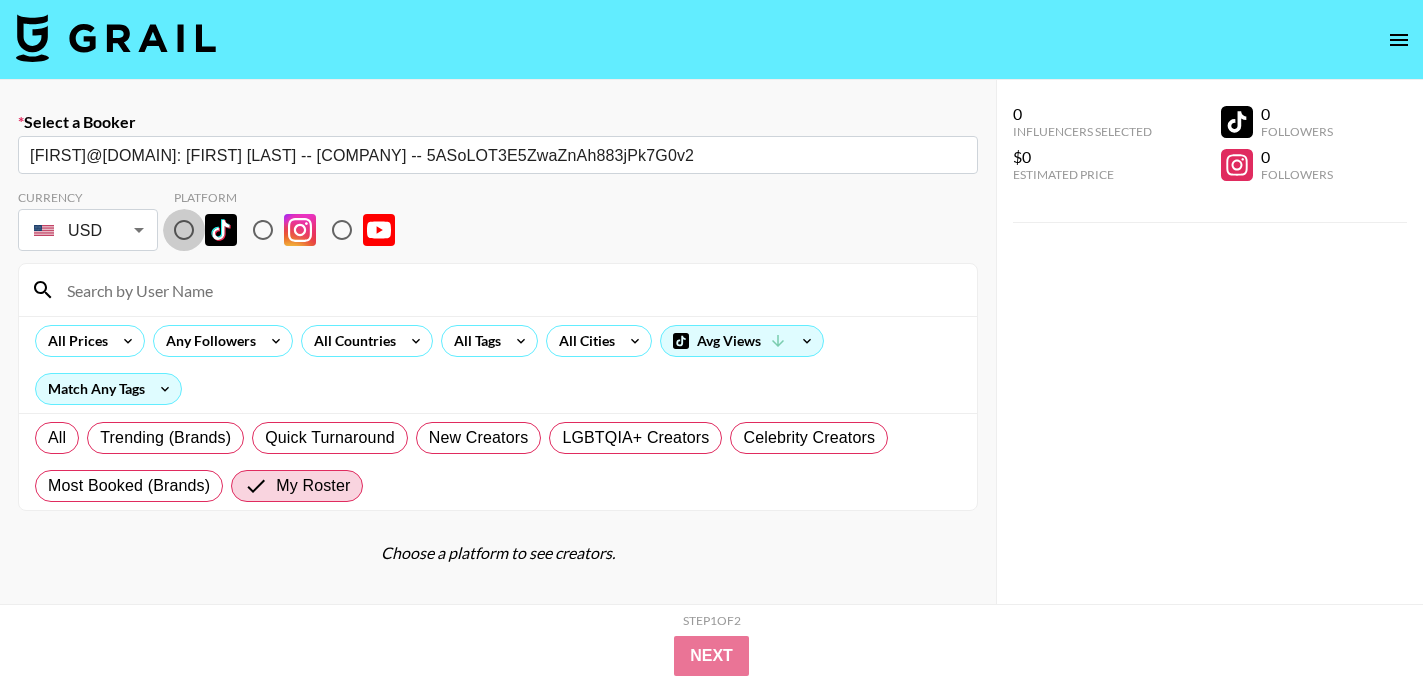 click at bounding box center (184, 230) 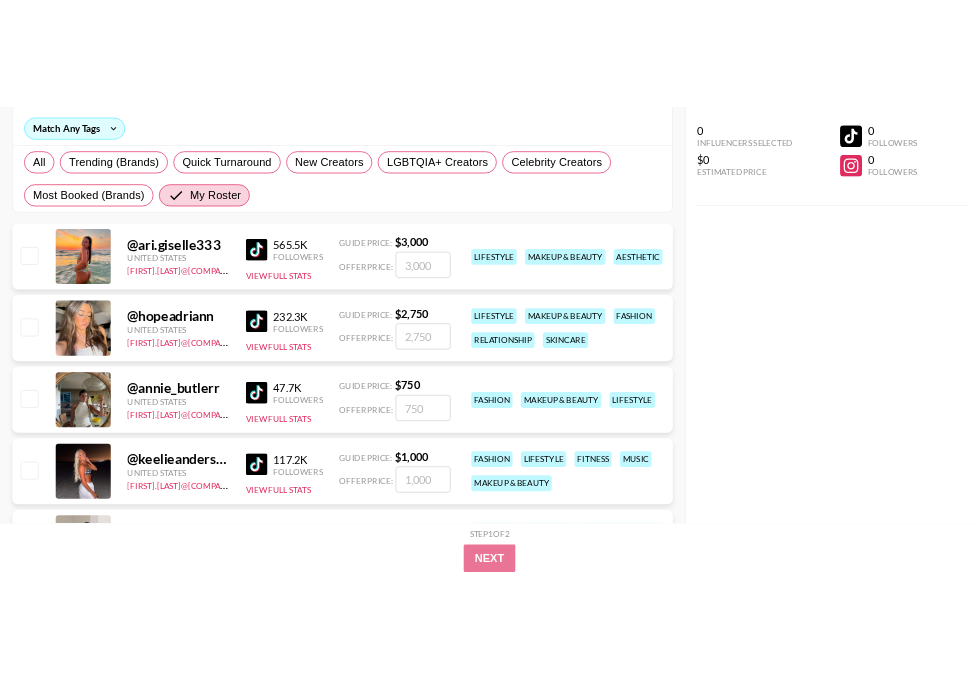 scroll, scrollTop: 372, scrollLeft: 0, axis: vertical 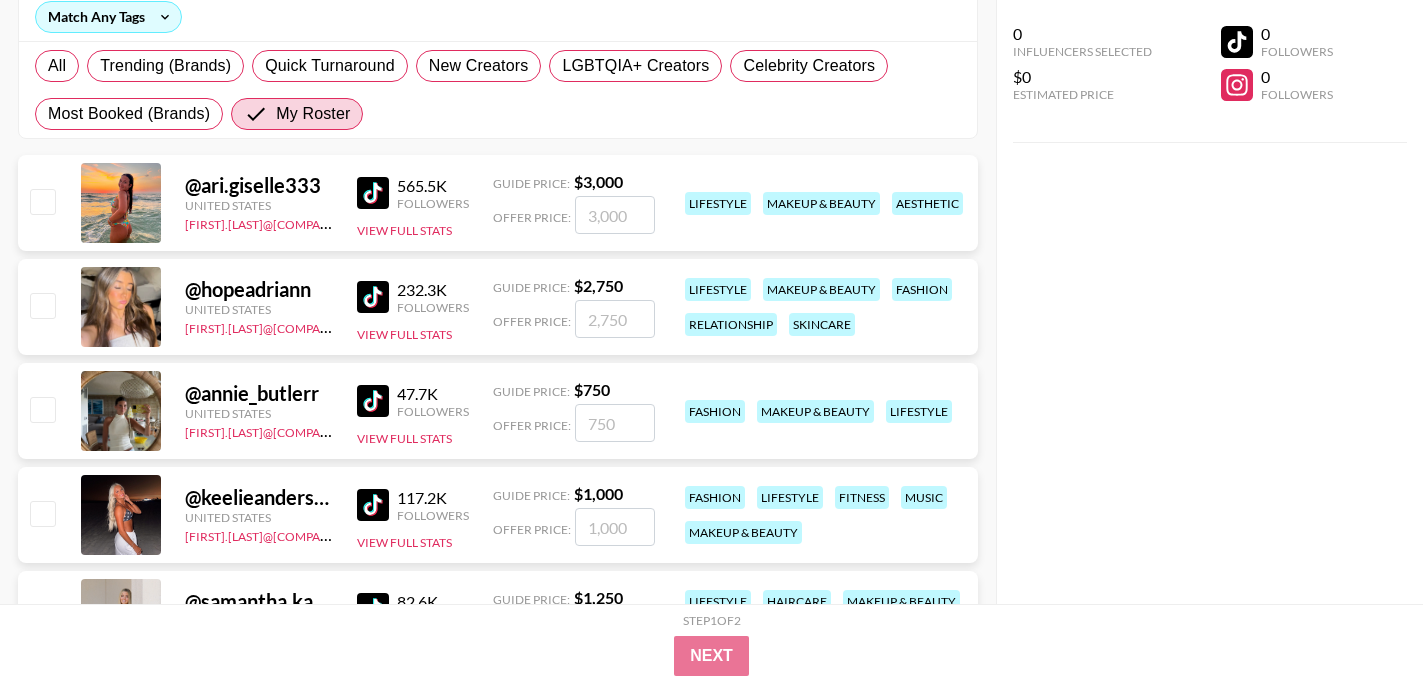 click at bounding box center (42, 305) 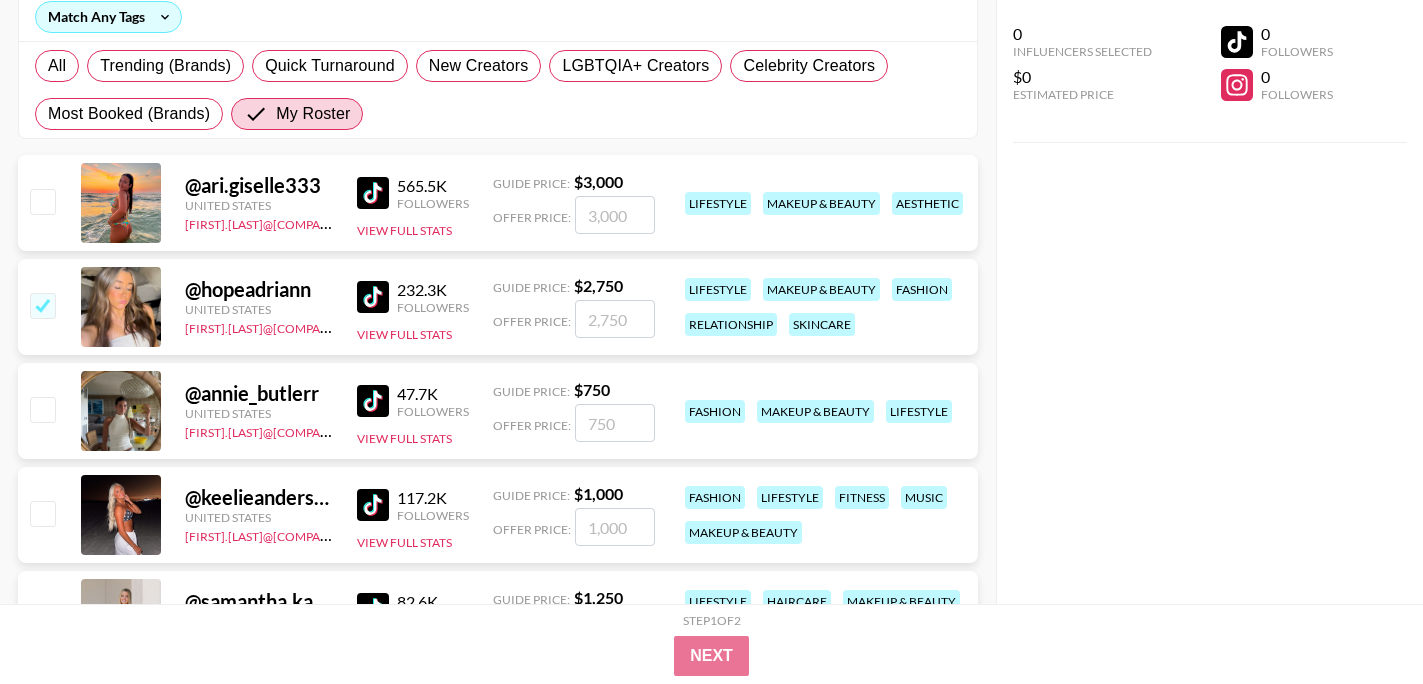 checkbox on "true" 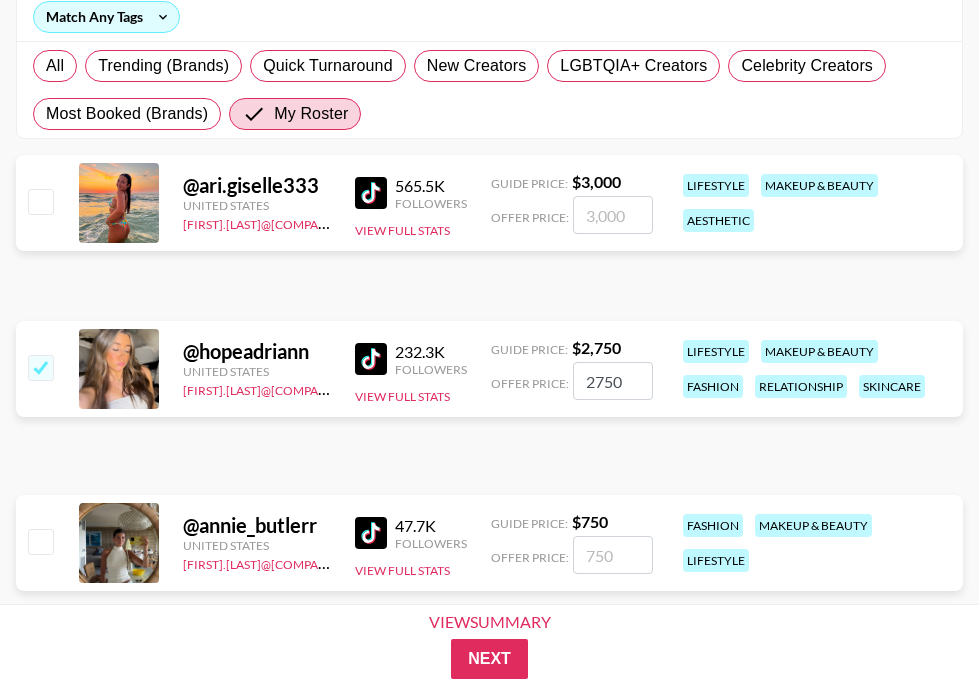 click on "2750" at bounding box center [613, 381] 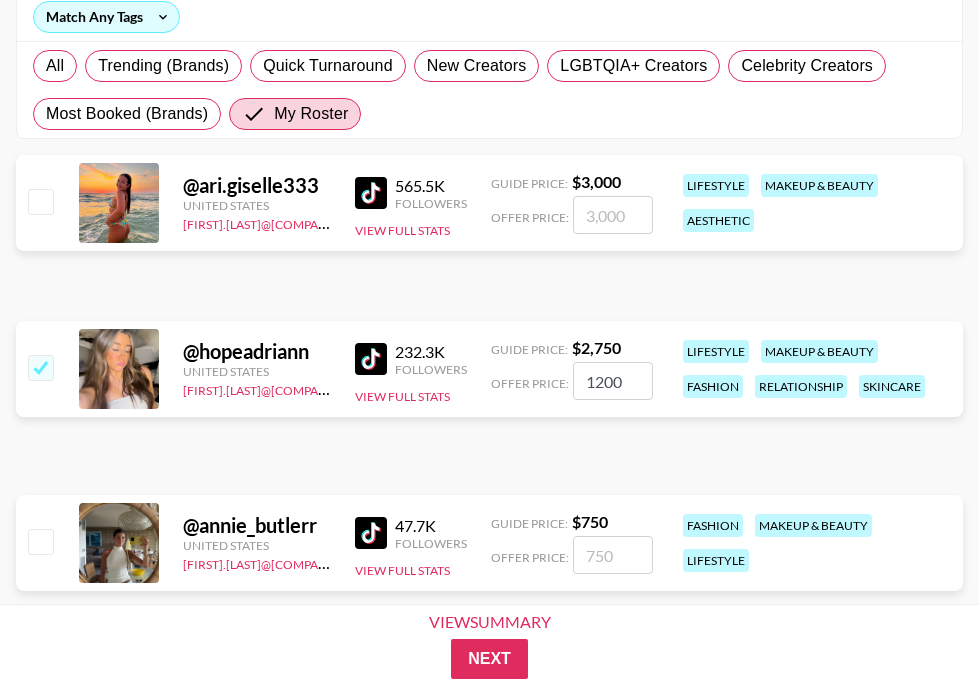 type on "1200" 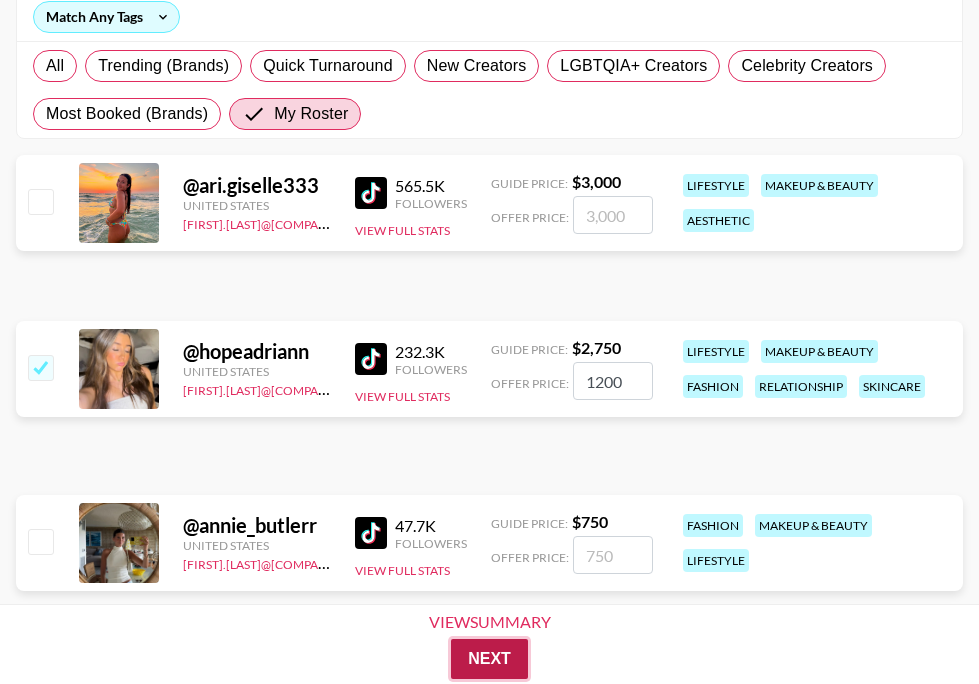 drag, startPoint x: 153, startPoint y: 501, endPoint x: 502, endPoint y: 662, distance: 384.3462 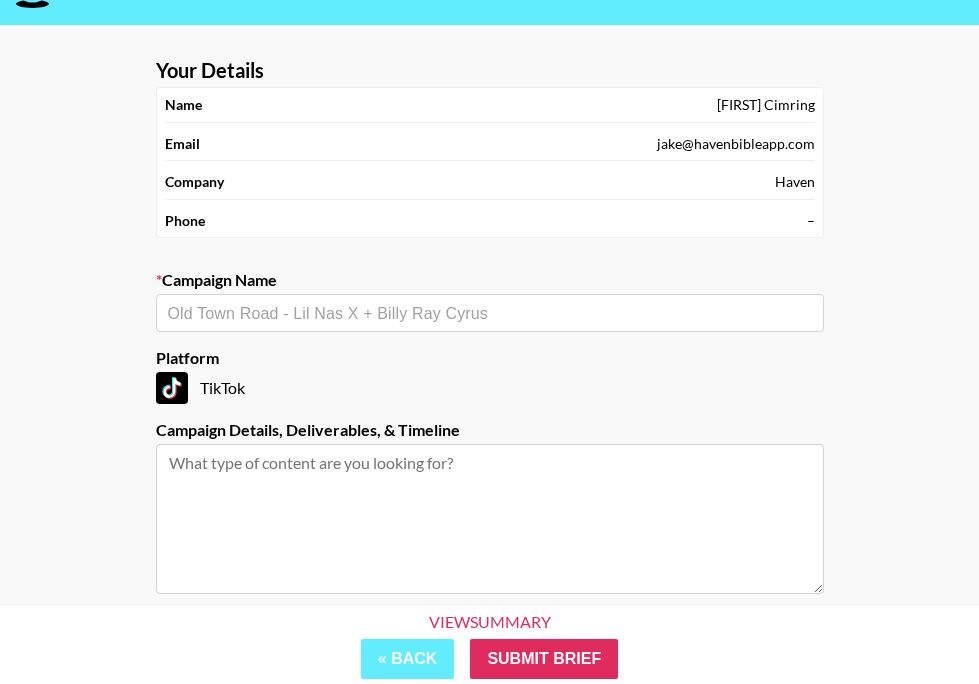 scroll, scrollTop: 50, scrollLeft: 0, axis: vertical 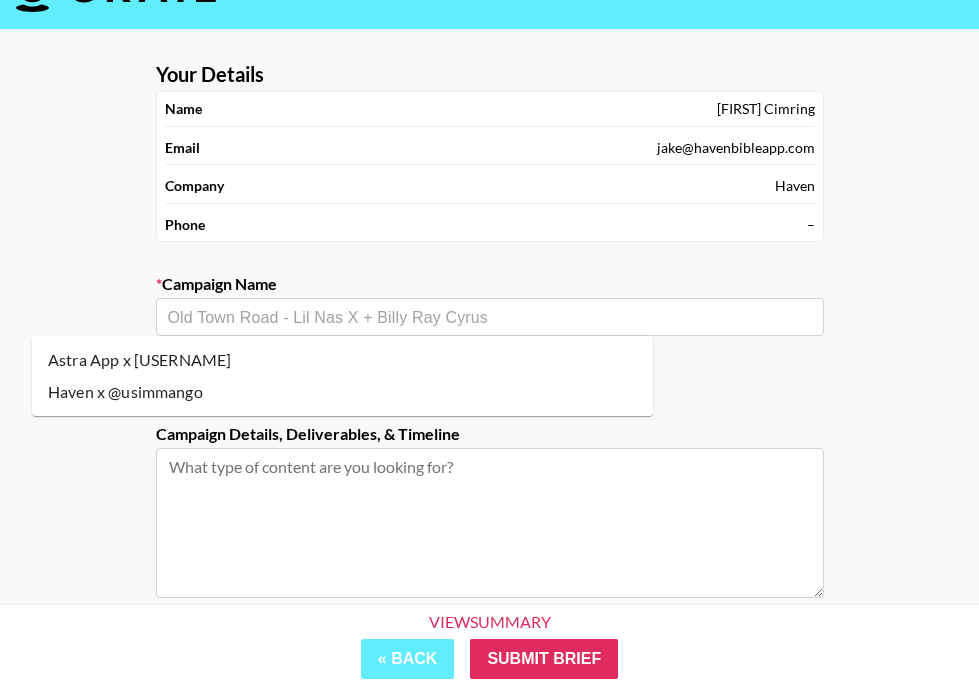 click at bounding box center (490, 317) 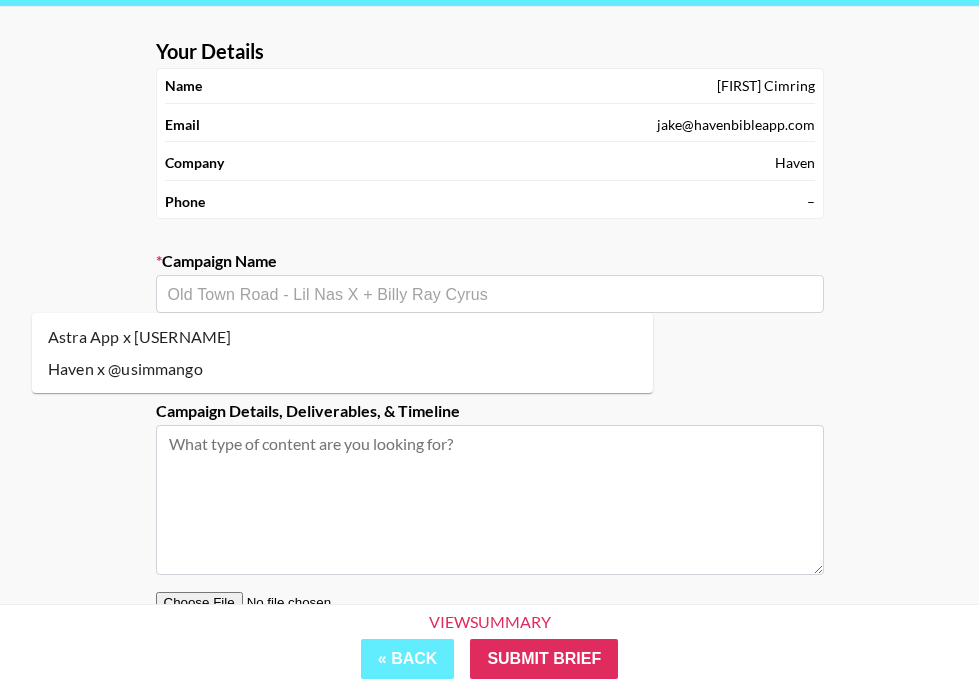 scroll, scrollTop: 58, scrollLeft: 0, axis: vertical 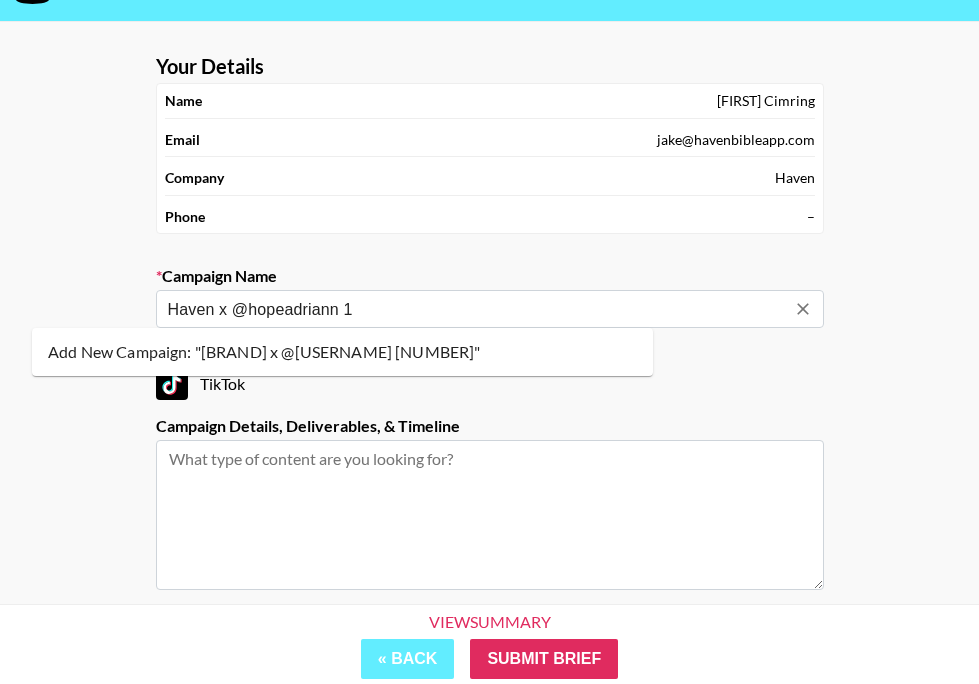 click on "Add New Campaign: "Haven x @hopeadriann 1"" at bounding box center (342, 352) 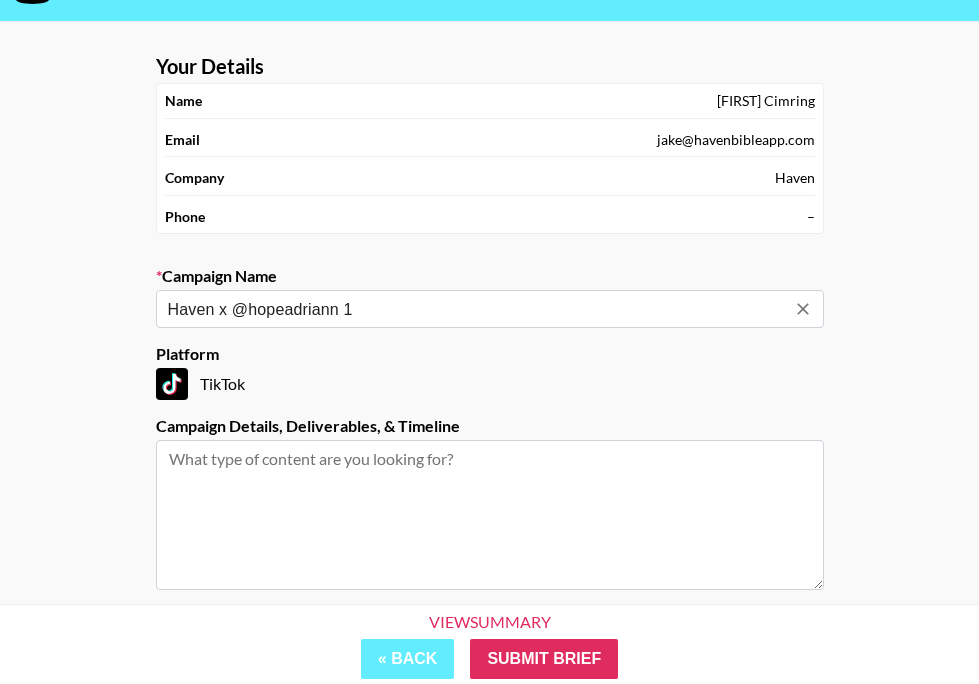 type on "Haven x @hopeadriann 1" 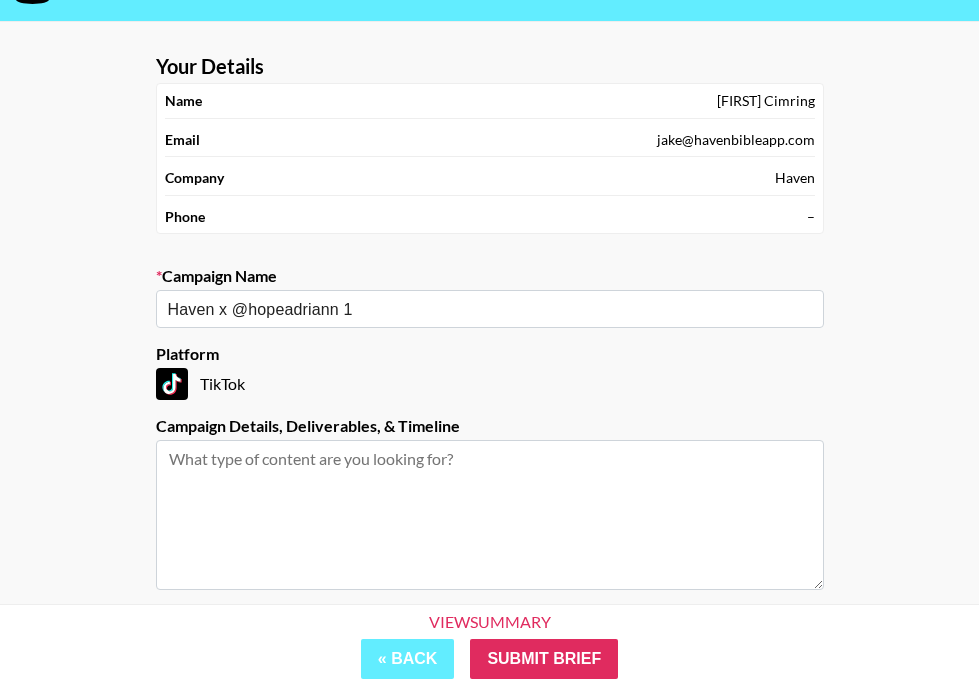 drag, startPoint x: 773, startPoint y: 425, endPoint x: 148, endPoint y: 473, distance: 626.8405 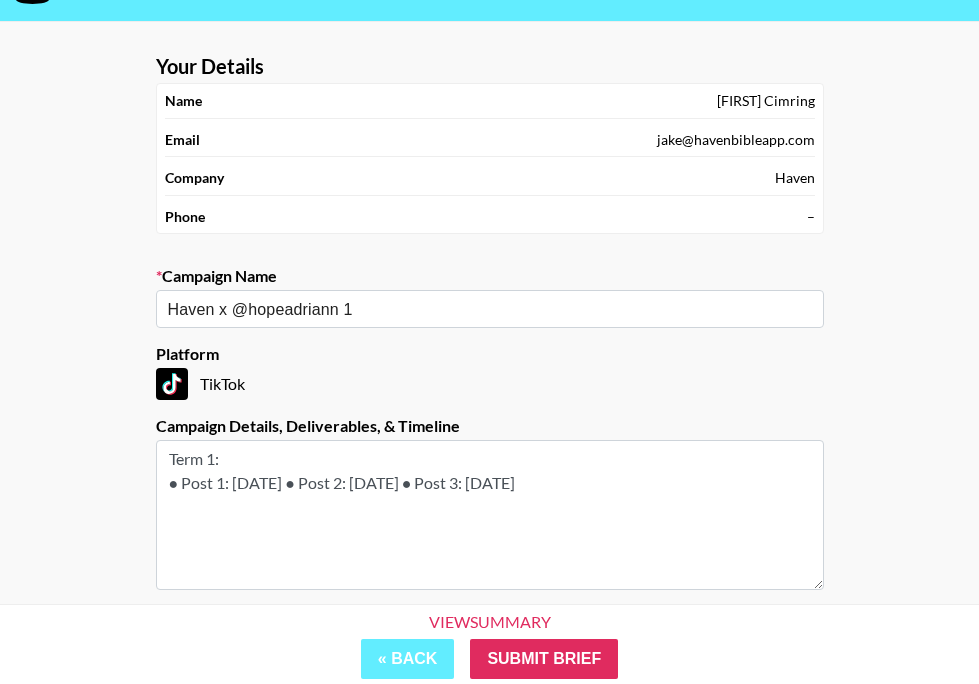 click on "Term 1:
● Post 1: Wednesday, August 6 ● Post 2: Wednesday, August 13 ● Post 3: Wednesday, August 27" at bounding box center [490, 515] 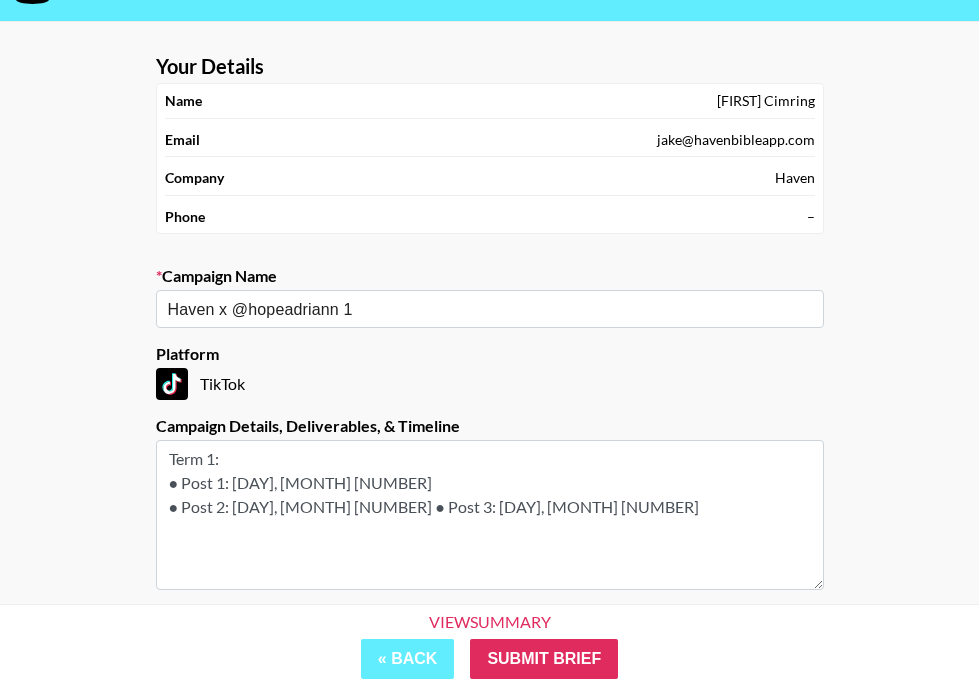 click on "Term 1:
● Post 1: Wednesday, August 6
● Post 2: Wednesday, August 13 ● Post 3: Wednesday, August 27" at bounding box center (490, 515) 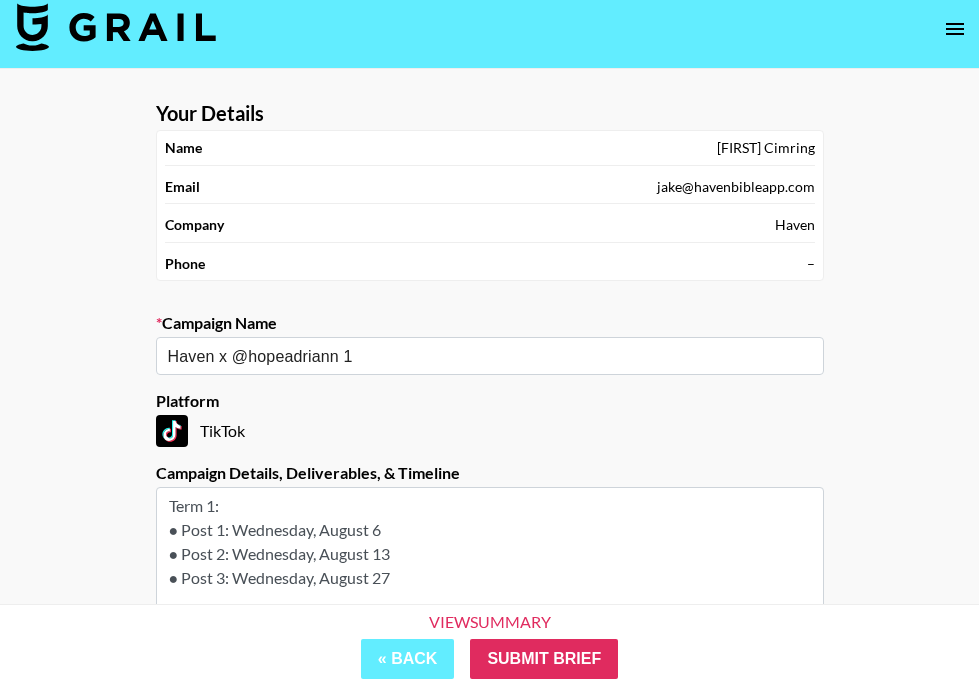 scroll, scrollTop: 12, scrollLeft: 0, axis: vertical 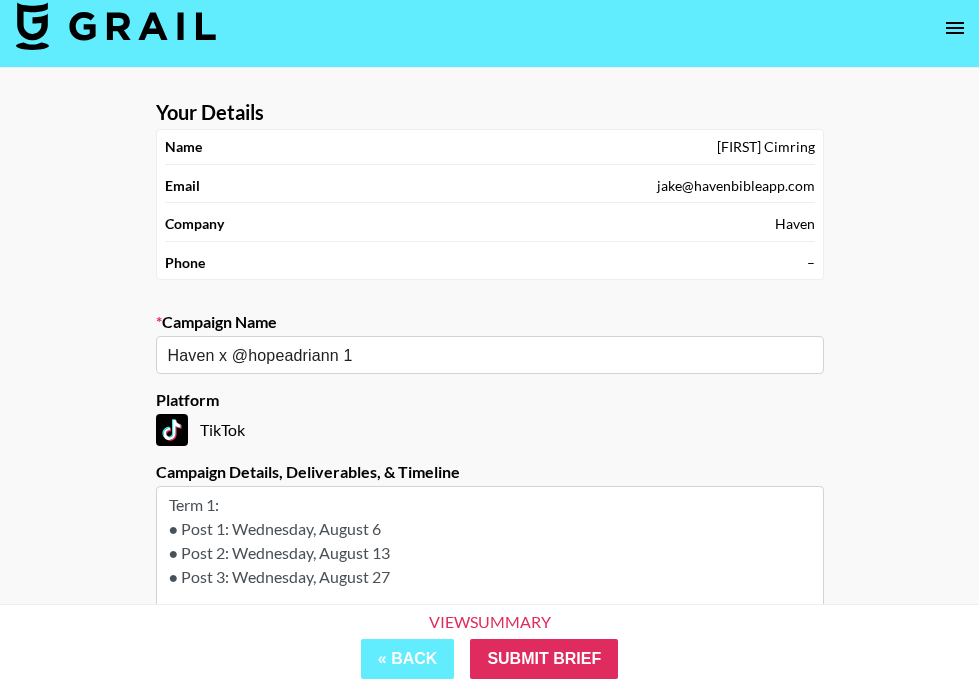 type on "Term 1:
● Post 1: Wednesday, August 6
● Post 2: Wednesday, August 13
● Post 3: Wednesday, August 27" 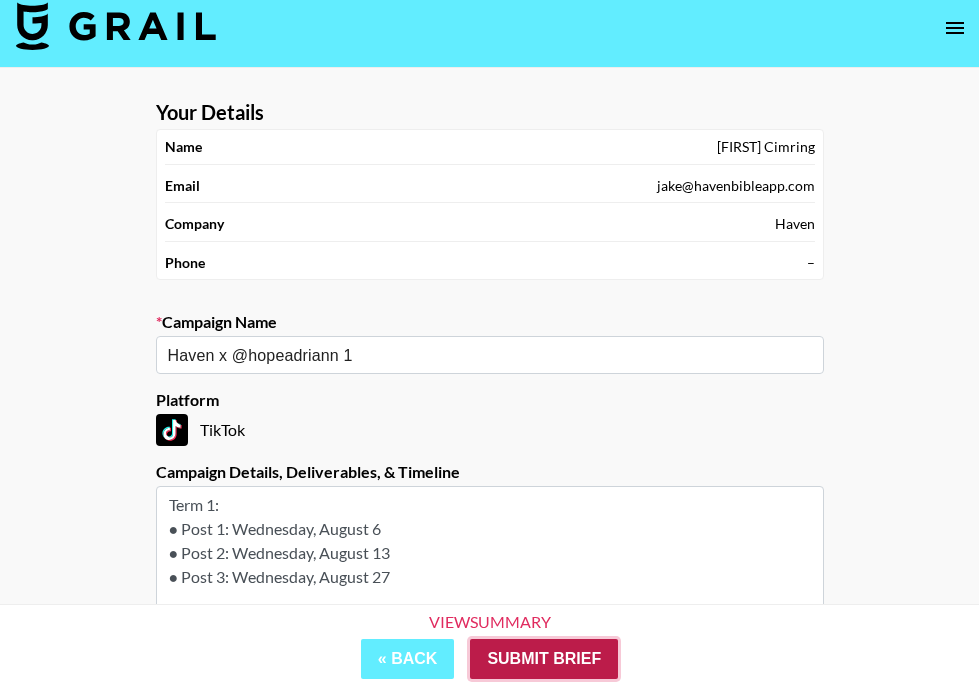 click on "Submit Brief" at bounding box center (544, 659) 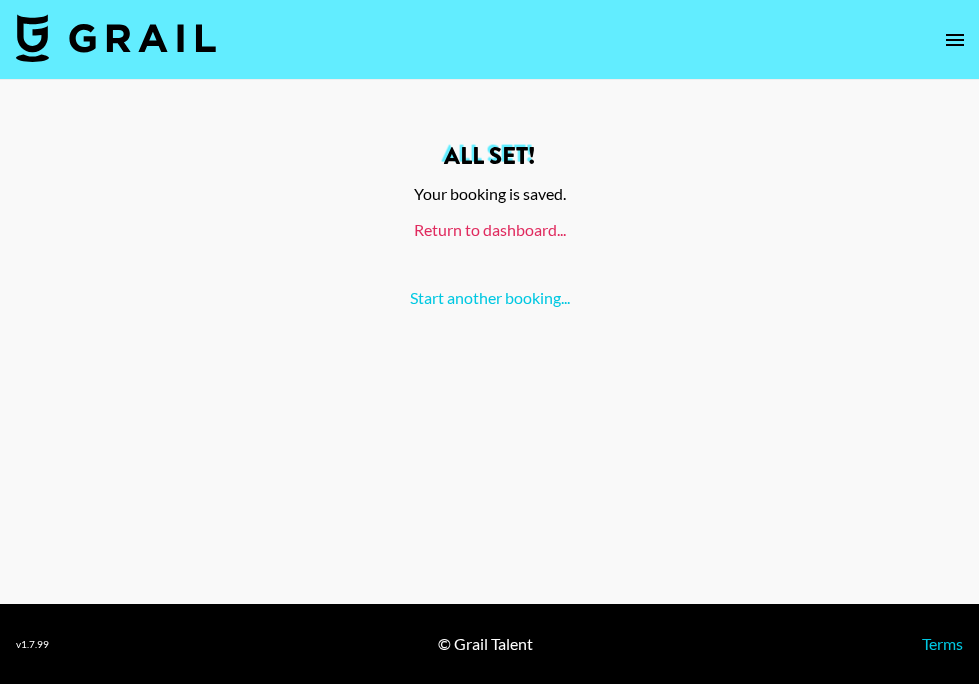click on "Return to dashboard..." at bounding box center [490, 229] 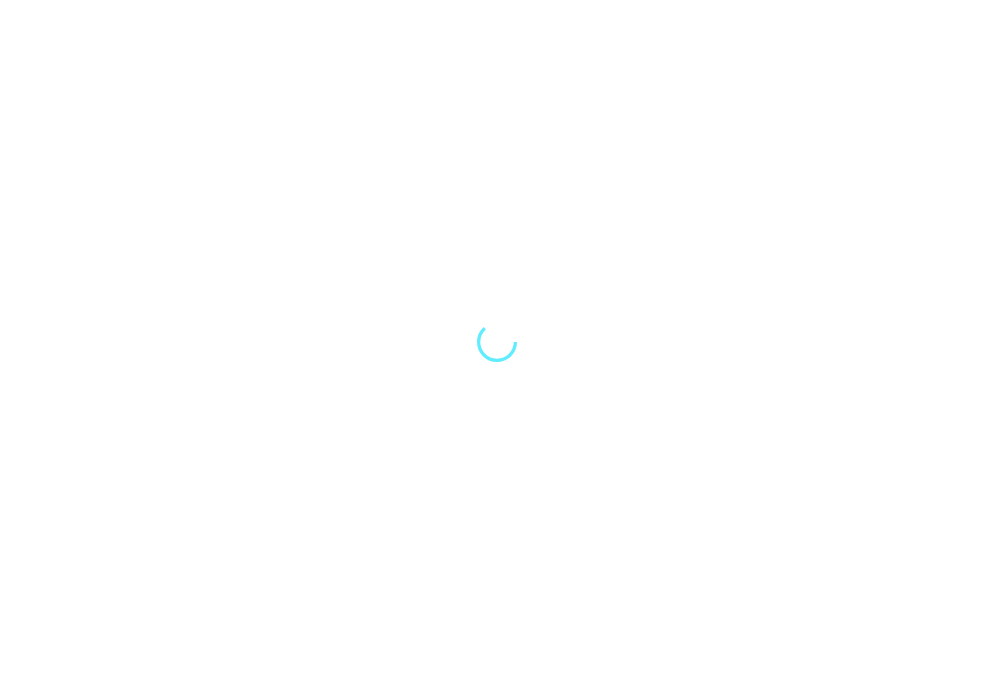 scroll, scrollTop: 0, scrollLeft: 0, axis: both 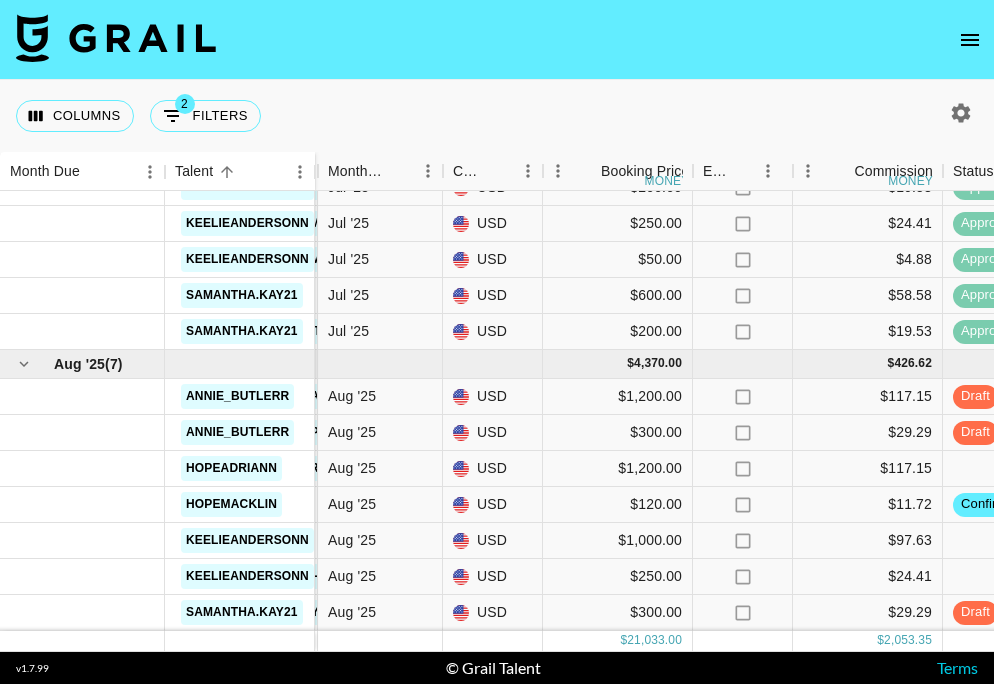 drag, startPoint x: 0, startPoint y: 0, endPoint x: 962, endPoint y: 41, distance: 962.8733 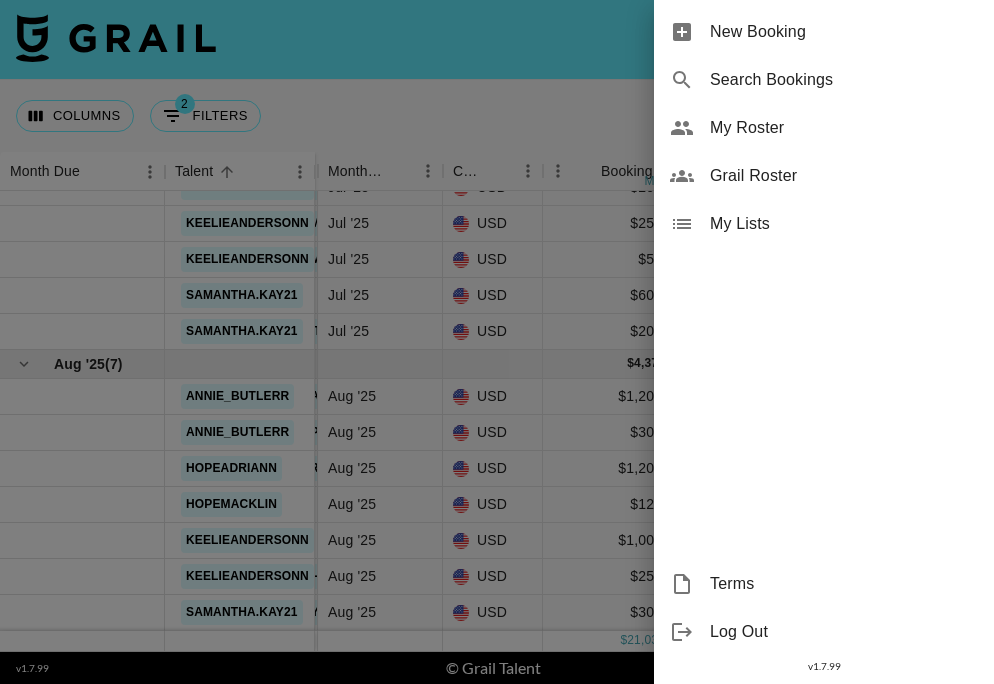 drag, startPoint x: 962, startPoint y: 41, endPoint x: 773, endPoint y: 32, distance: 189.21416 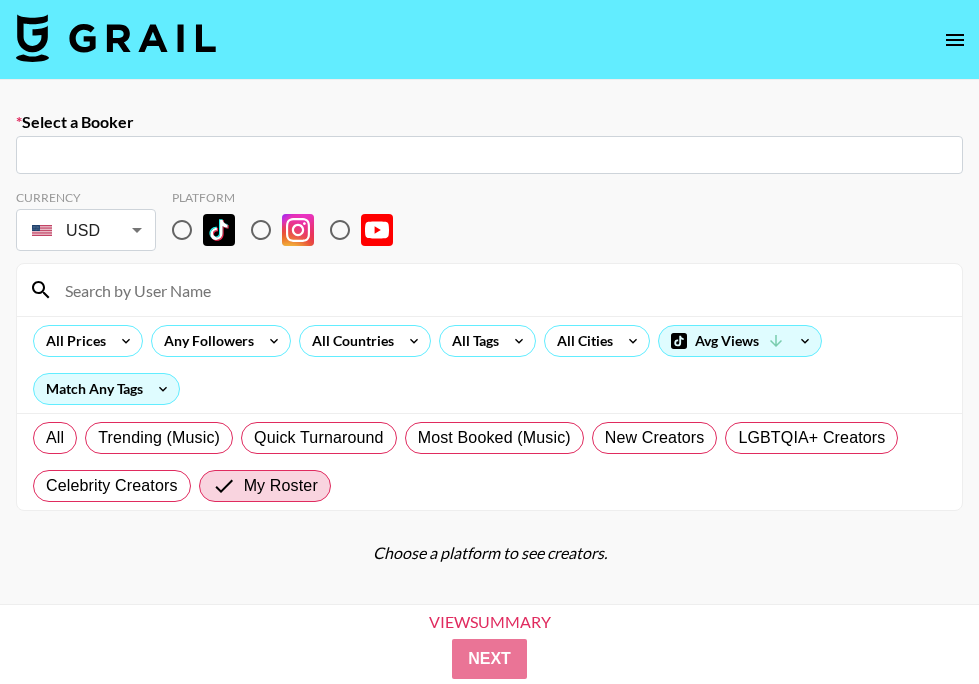 click on "​" at bounding box center (489, 155) 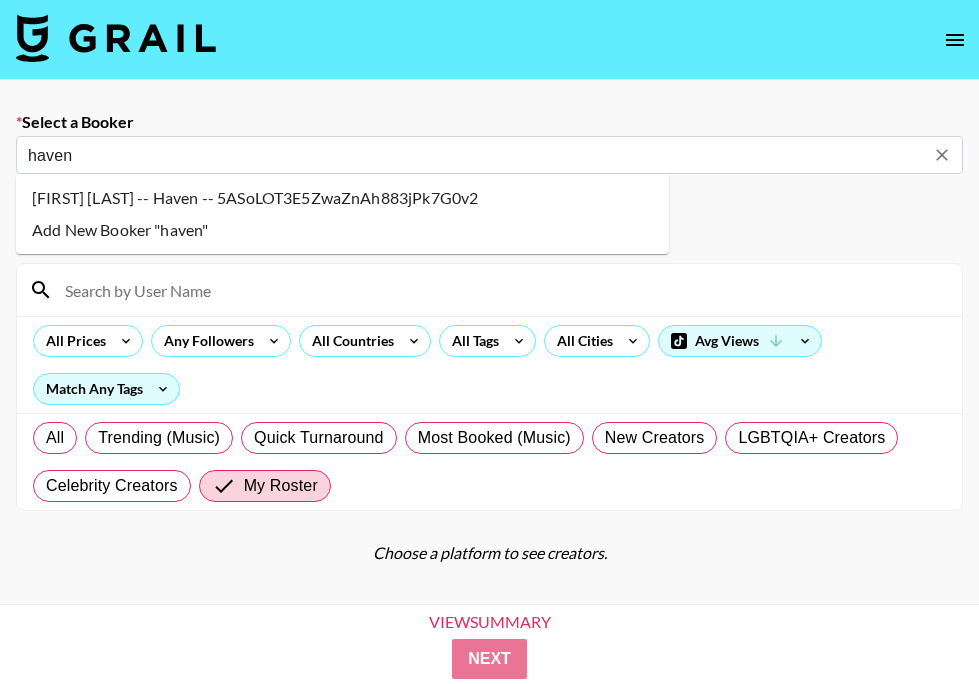 drag, startPoint x: 275, startPoint y: 148, endPoint x: 101, endPoint y: 221, distance: 188.69287 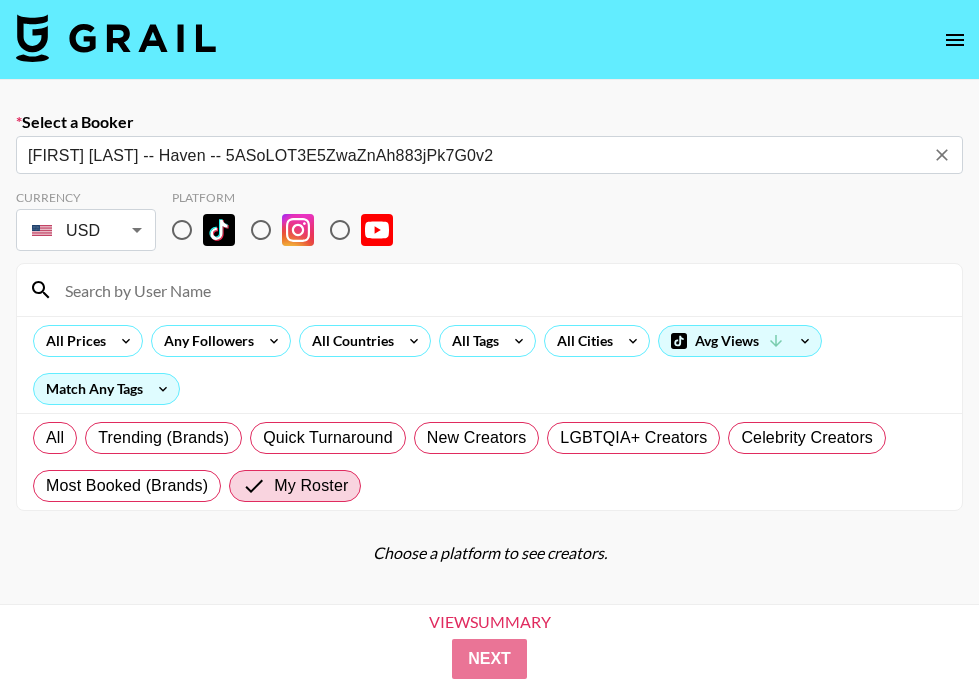 type on "[FIRST] [LAST] -- Haven -- 5ASoLOT3E5ZwaZnAh883jPk7G0v2" 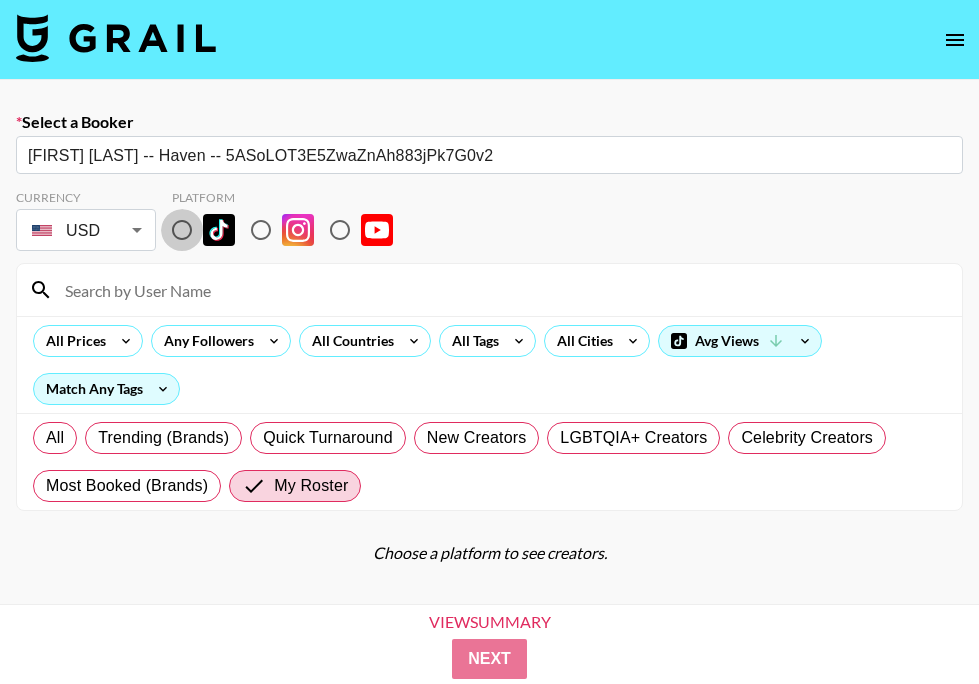 drag, startPoint x: 101, startPoint y: 221, endPoint x: 186, endPoint y: 234, distance: 85.98837 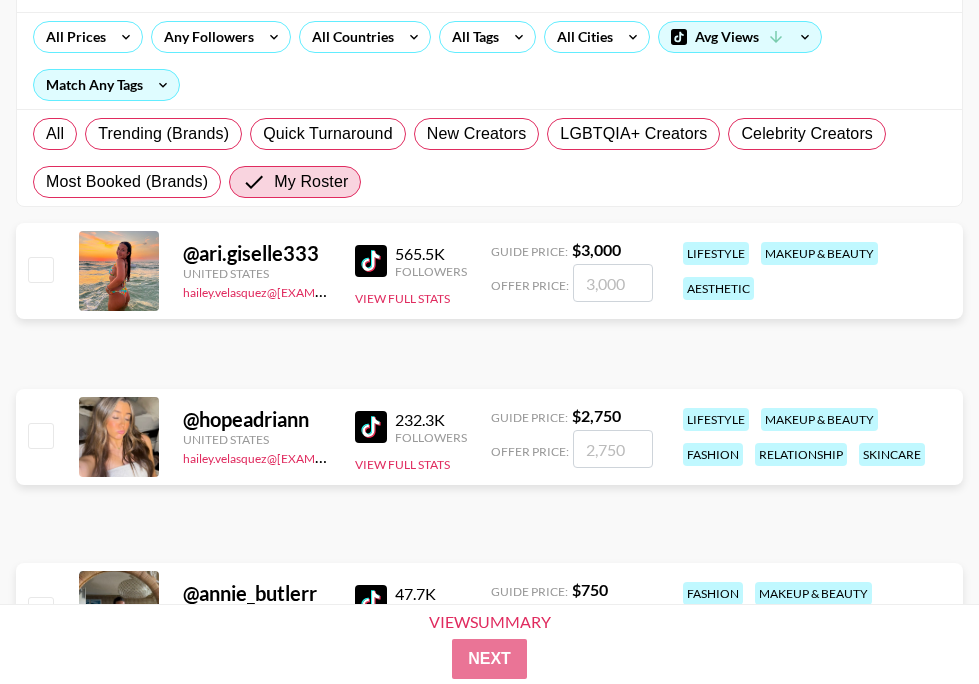 scroll, scrollTop: 453, scrollLeft: 0, axis: vertical 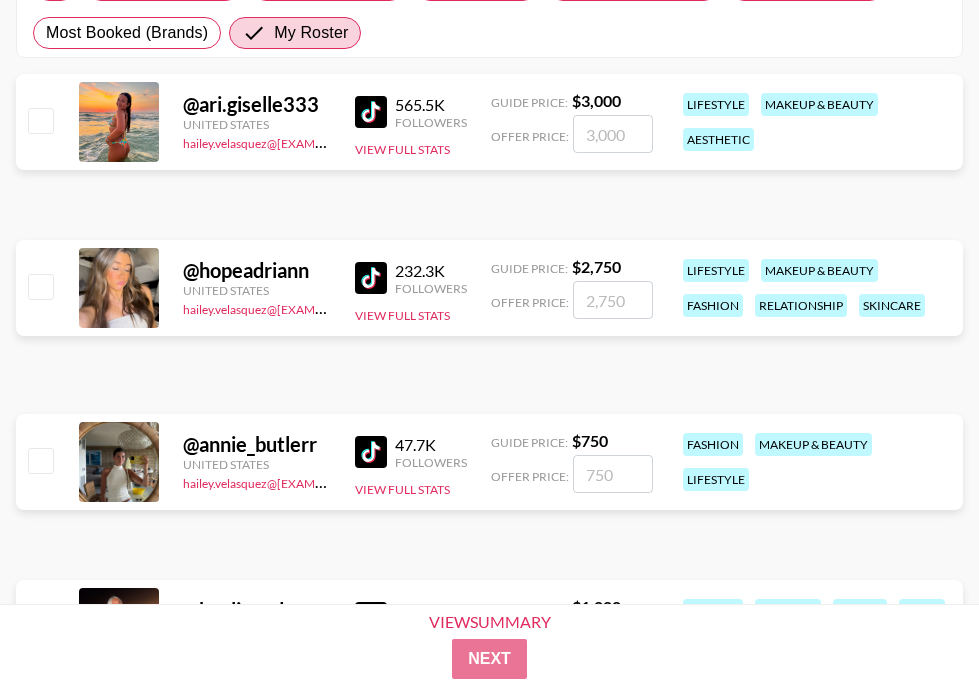 click at bounding box center [613, 300] 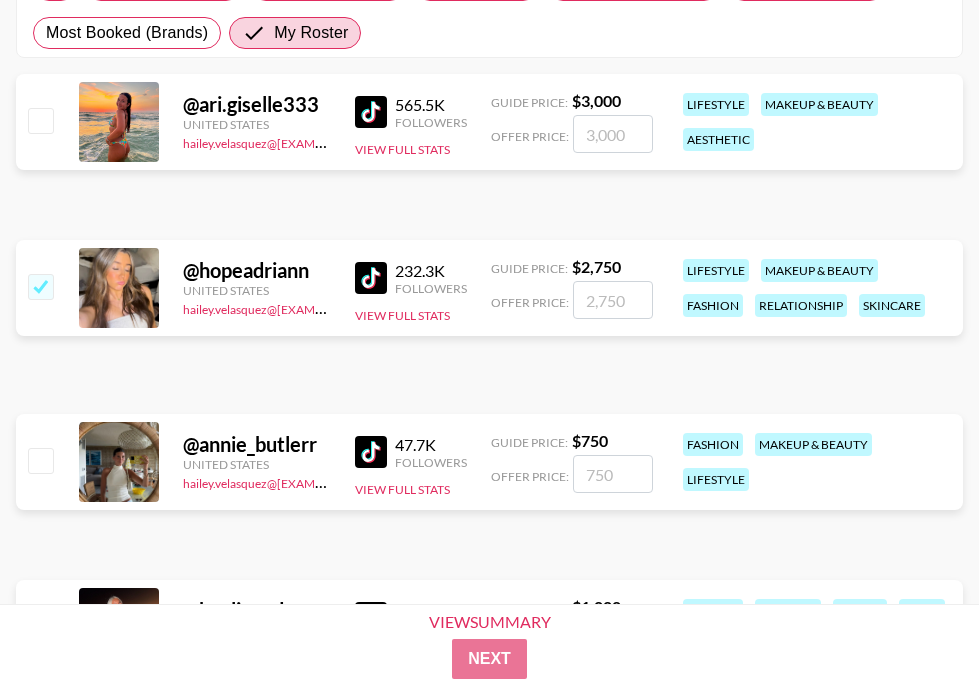 type on "1" 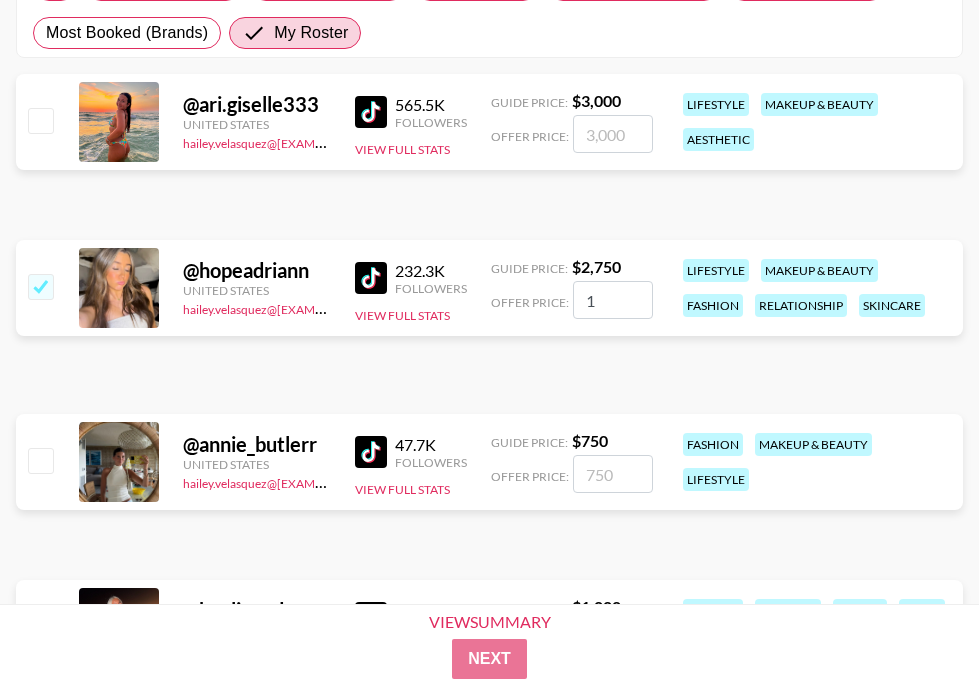 checkbox on "true" 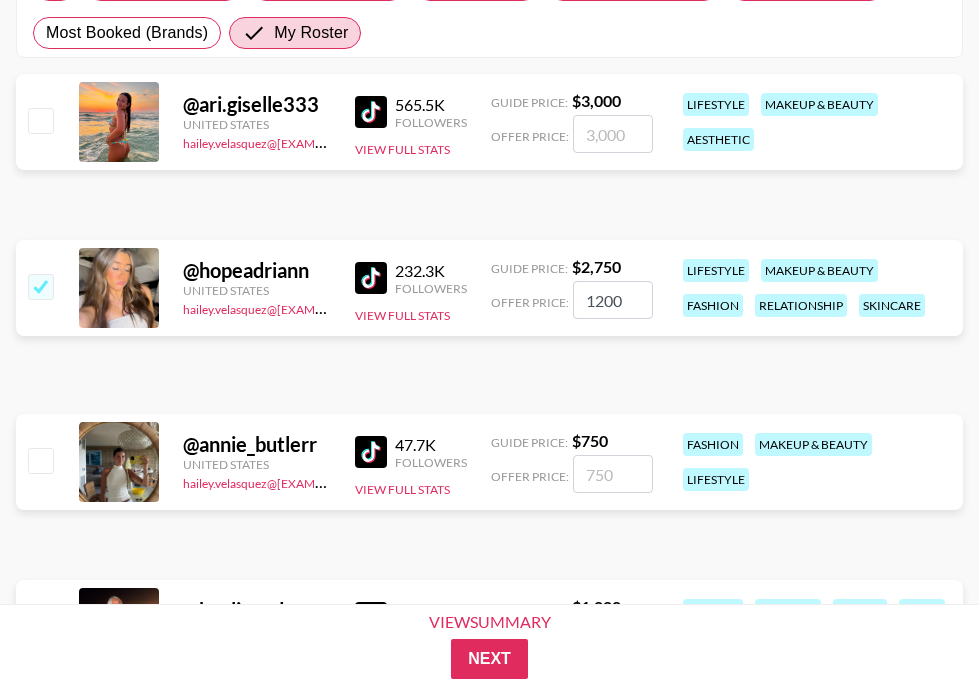 type on "1200" 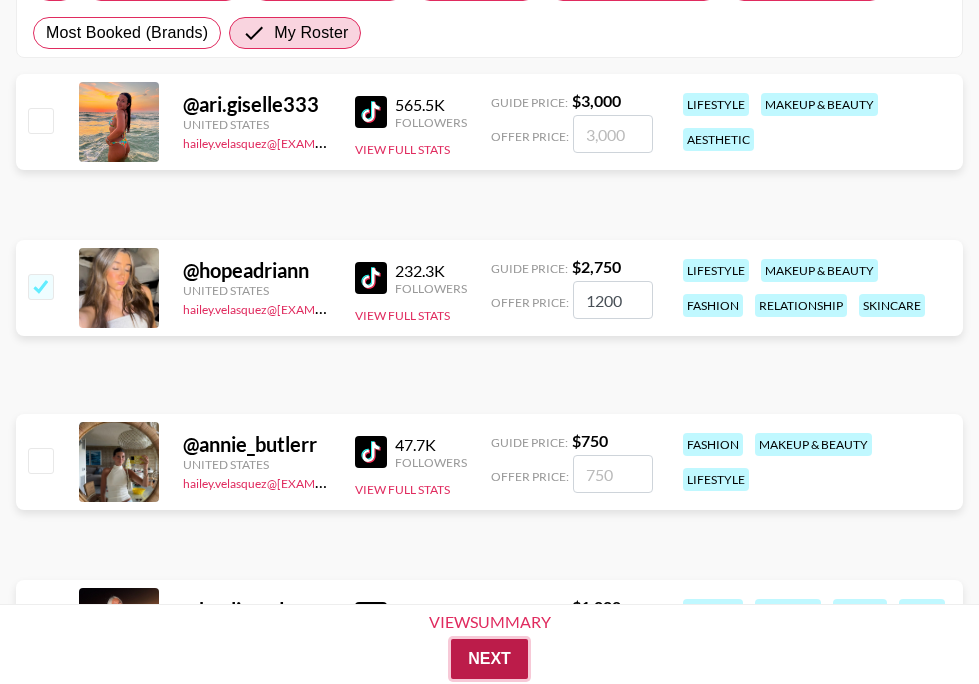 click on "Next" at bounding box center (489, 659) 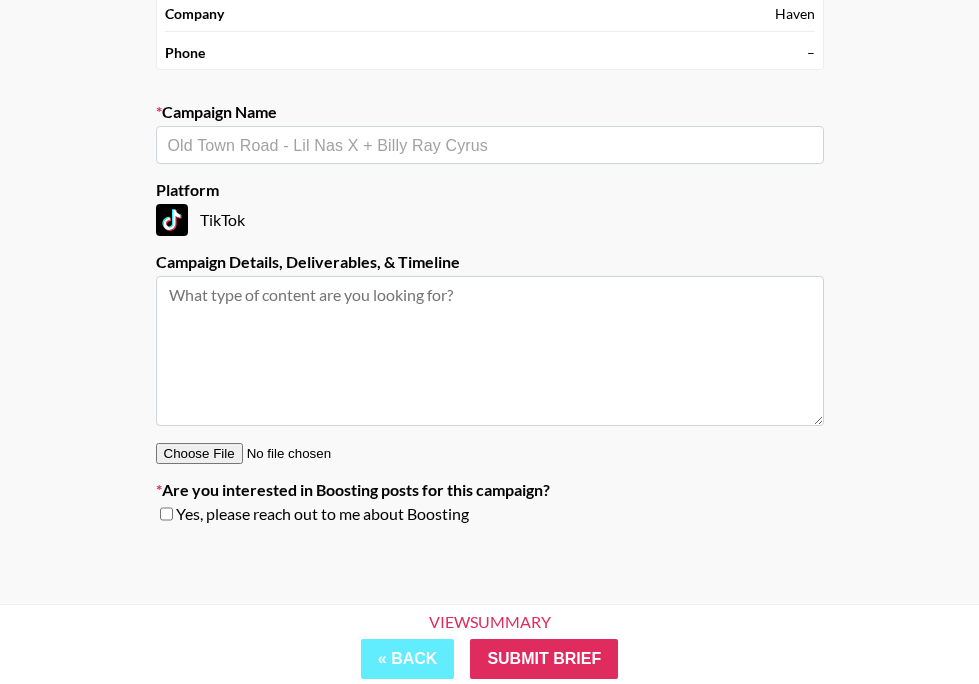 scroll, scrollTop: 222, scrollLeft: 0, axis: vertical 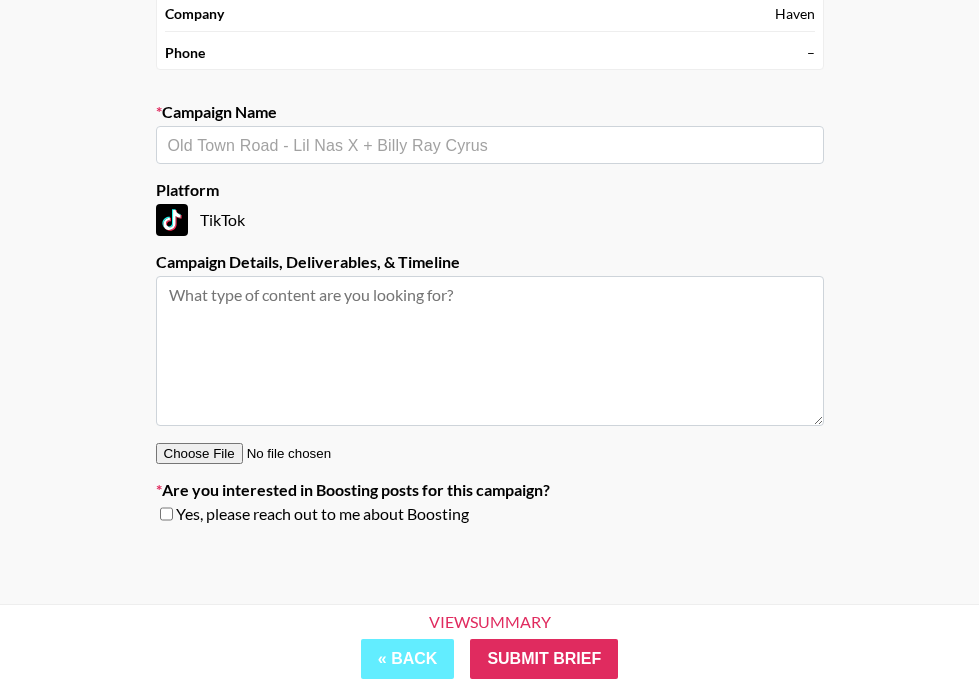 drag, startPoint x: 186, startPoint y: 234, endPoint x: 181, endPoint y: 144, distance: 90.13878 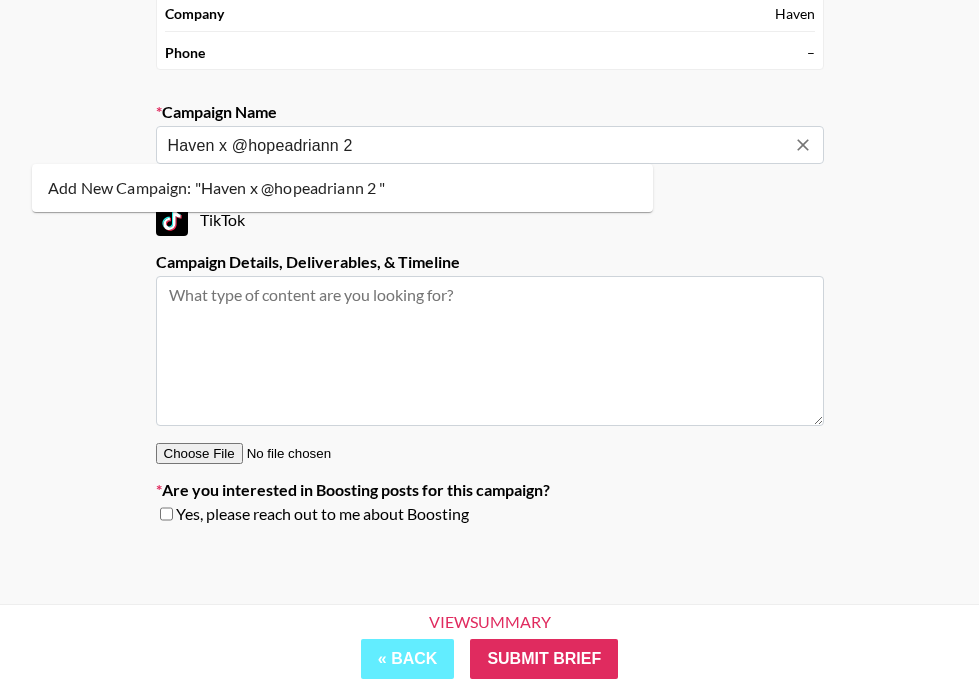 drag, startPoint x: 181, startPoint y: 144, endPoint x: 197, endPoint y: 200, distance: 58.24088 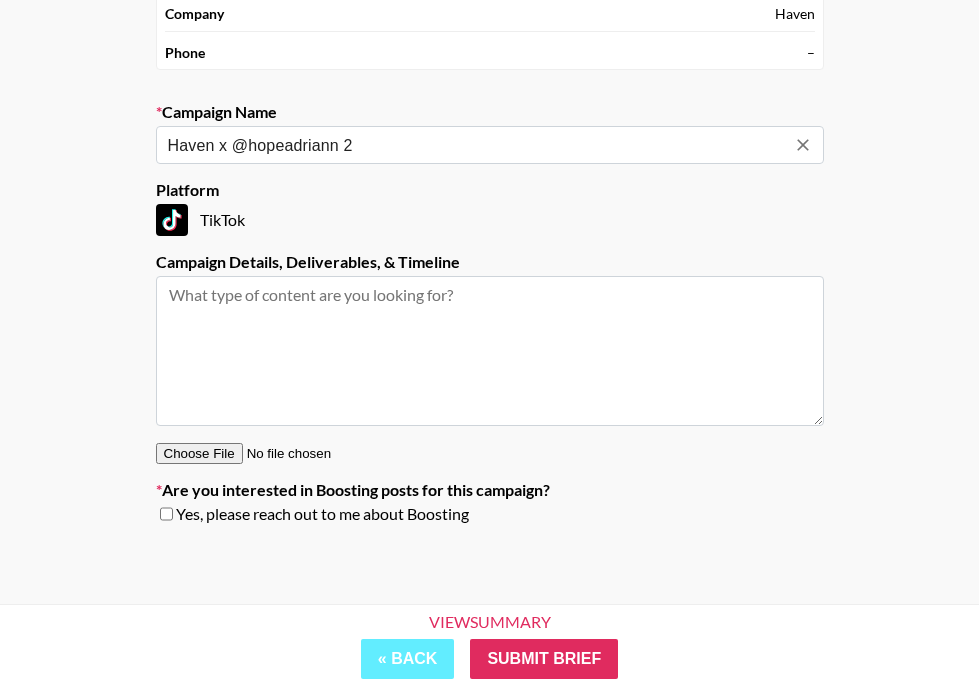 type on "Haven x @hopeadriann 2" 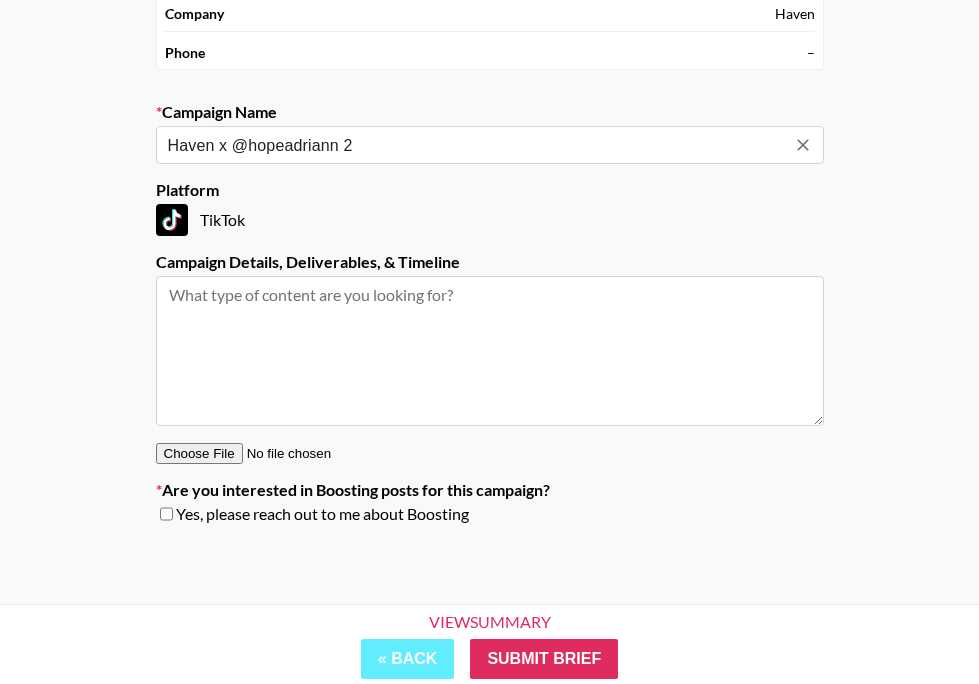 click at bounding box center [490, 351] 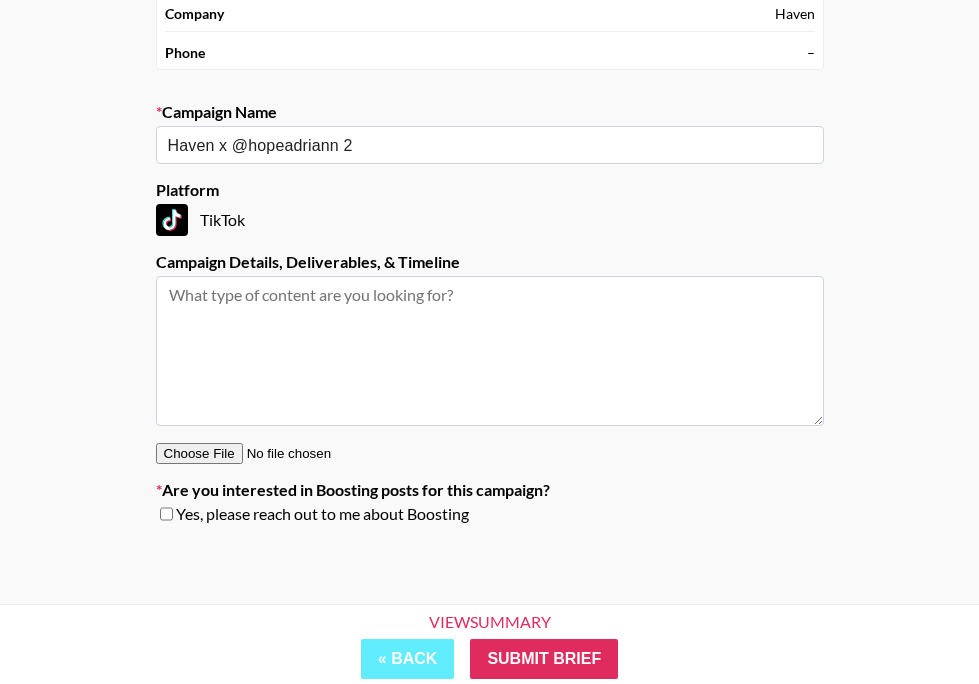 paste on "Term 2:
● Post 4: Wednesday, September 10 ● Post 5: Wednesday, September 17 ● Post 6: Wednesday, September 24" 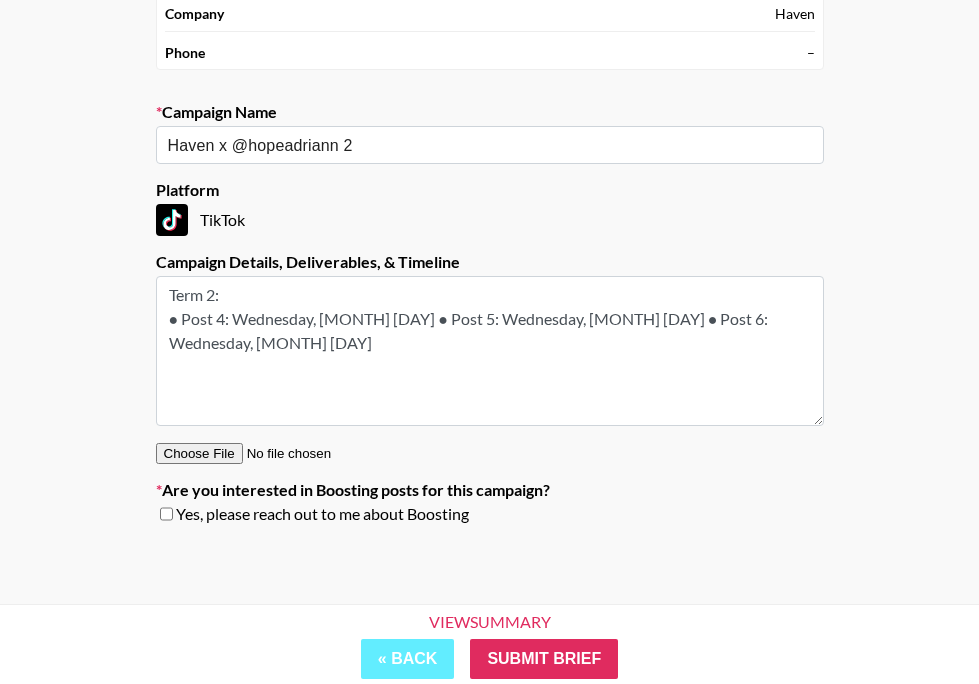 click on "Term 2:
● Post 4: Wednesday, September 10 ● Post 5: Wednesday, September 17 ● Post 6: Wednesday, September 24" at bounding box center [490, 351] 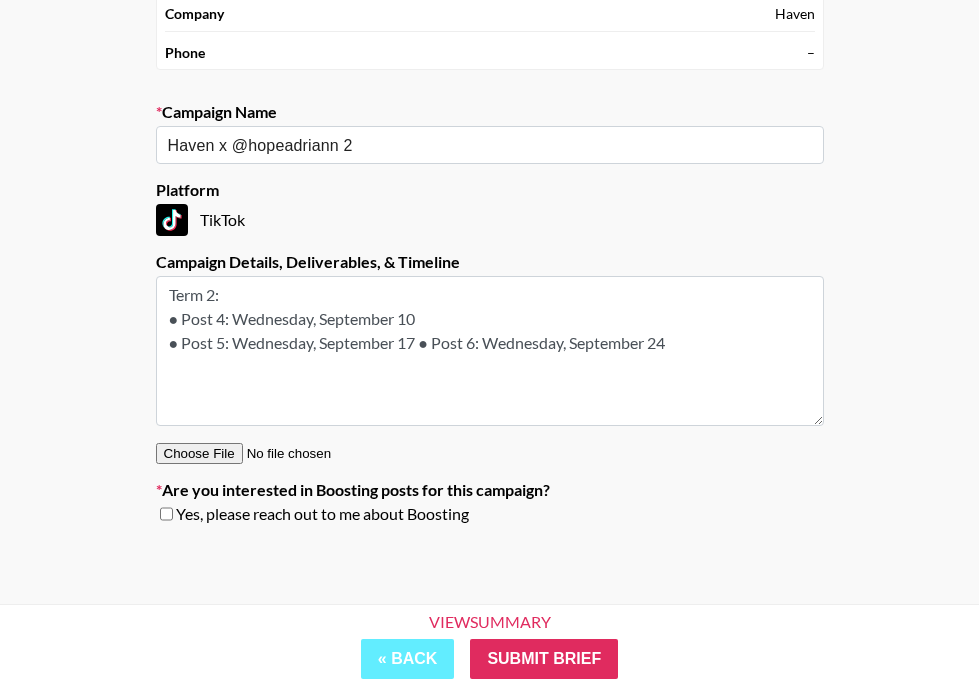 drag, startPoint x: 819, startPoint y: 331, endPoint x: 301, endPoint y: 345, distance: 518.18915 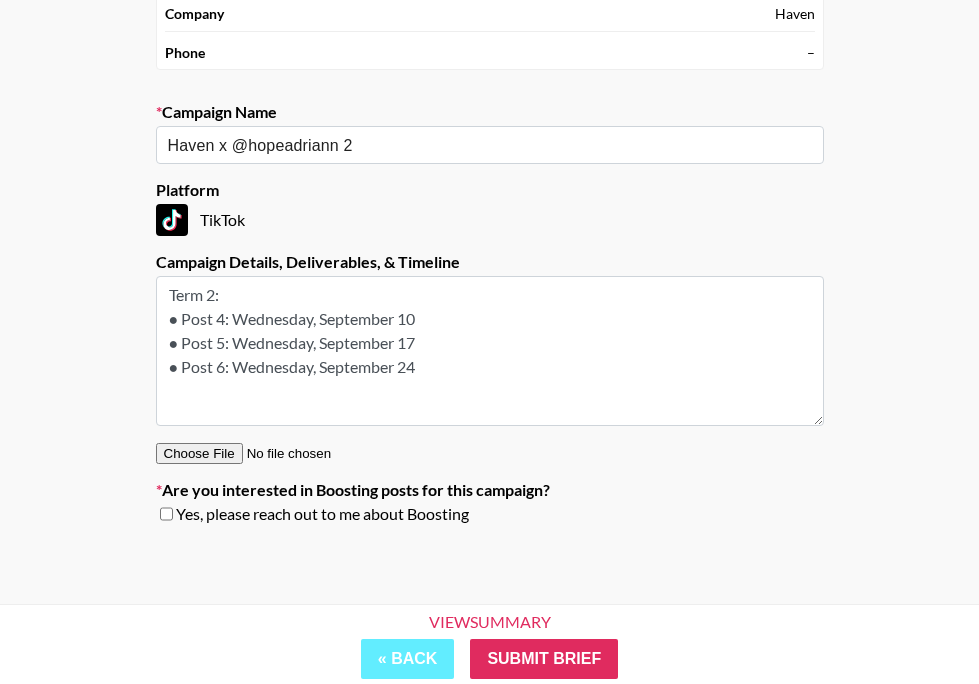 type on "Term 2:
● Post 4: Wednesday, September 10
● Post 5: Wednesday, September 17
● Post 6: Wednesday, September 24" 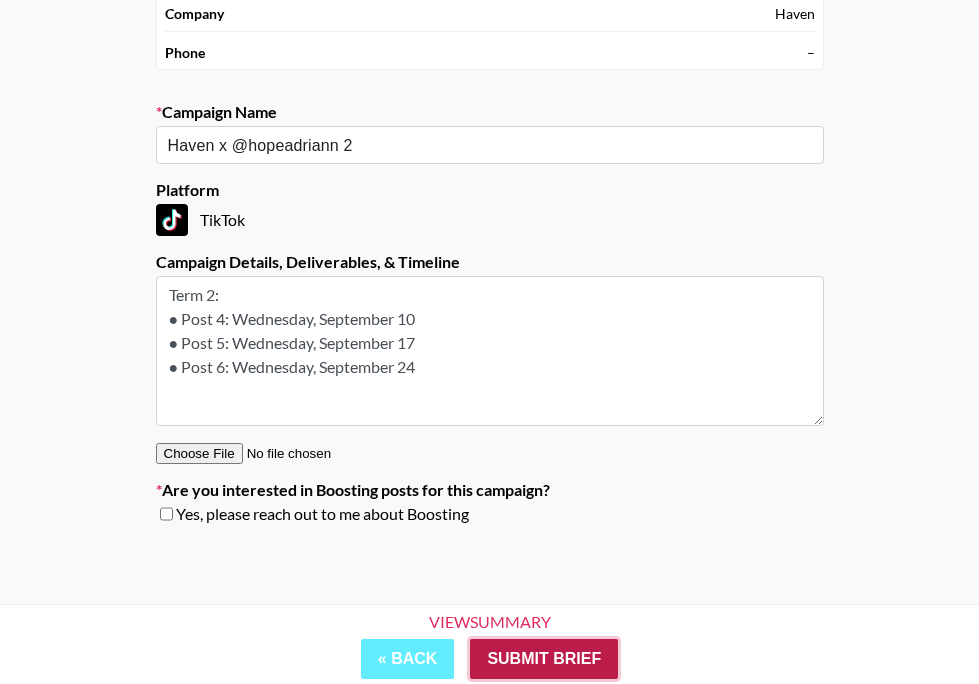 click on "Submit Brief" at bounding box center (544, 659) 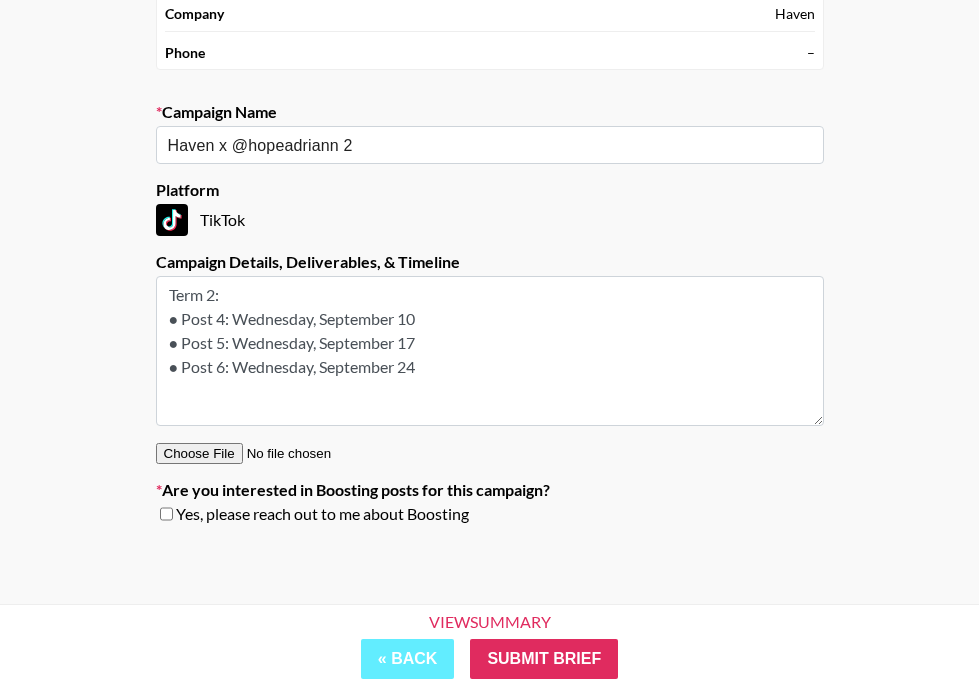 scroll, scrollTop: 80, scrollLeft: 0, axis: vertical 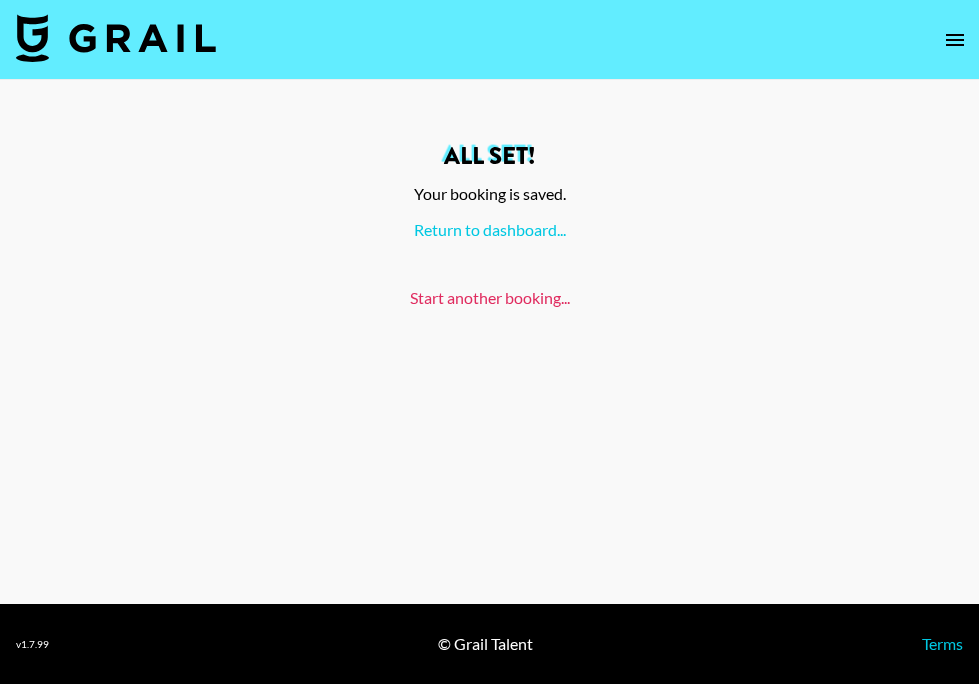 drag, startPoint x: 301, startPoint y: 345, endPoint x: 343, endPoint y: 217, distance: 134.71451 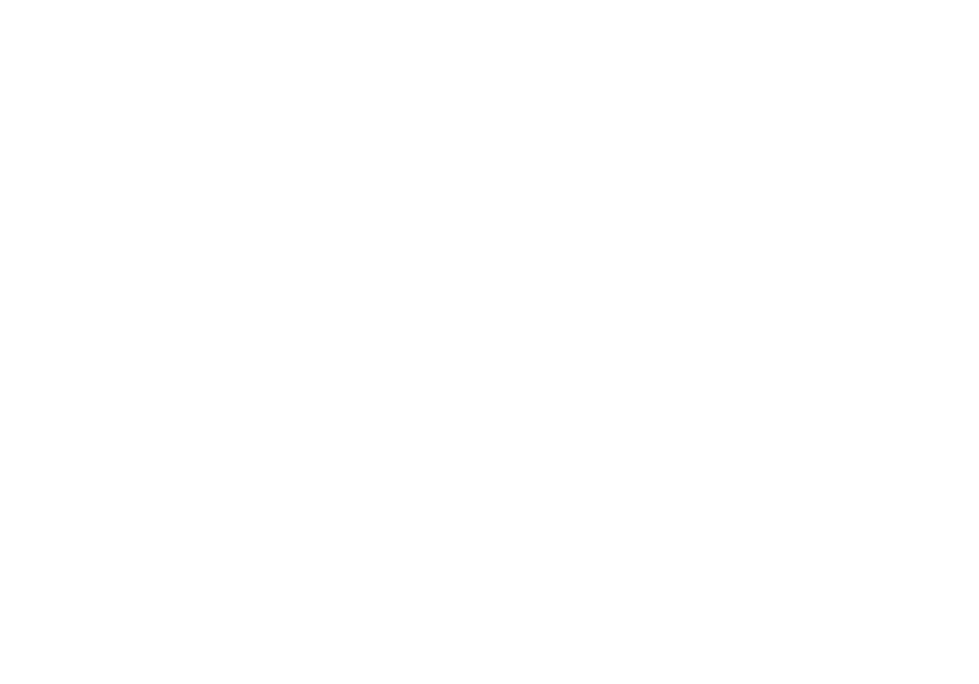 scroll, scrollTop: 0, scrollLeft: 0, axis: both 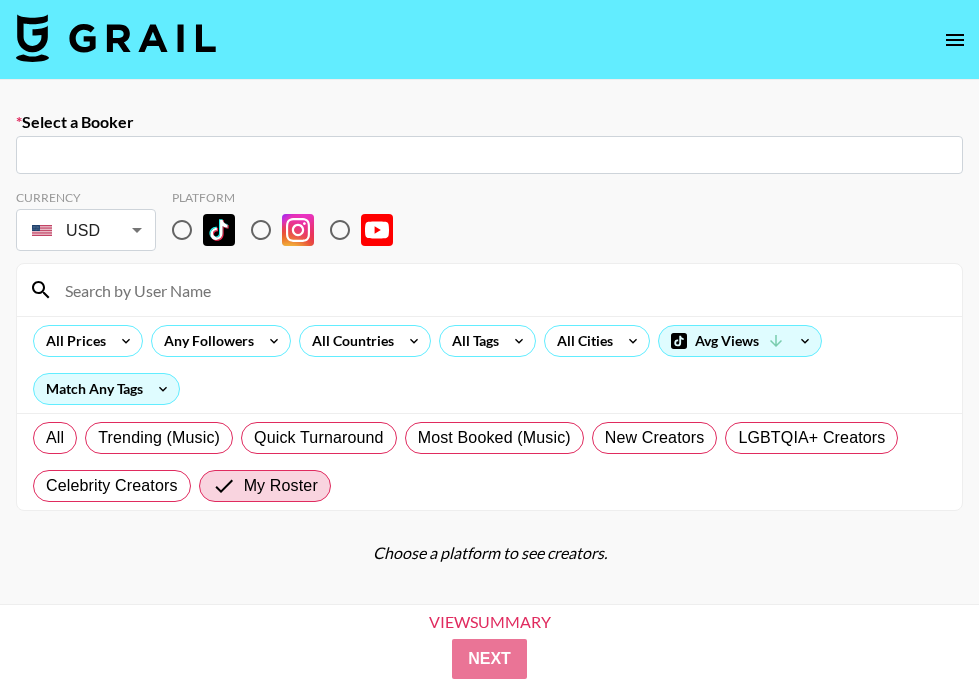 click at bounding box center [489, 155] 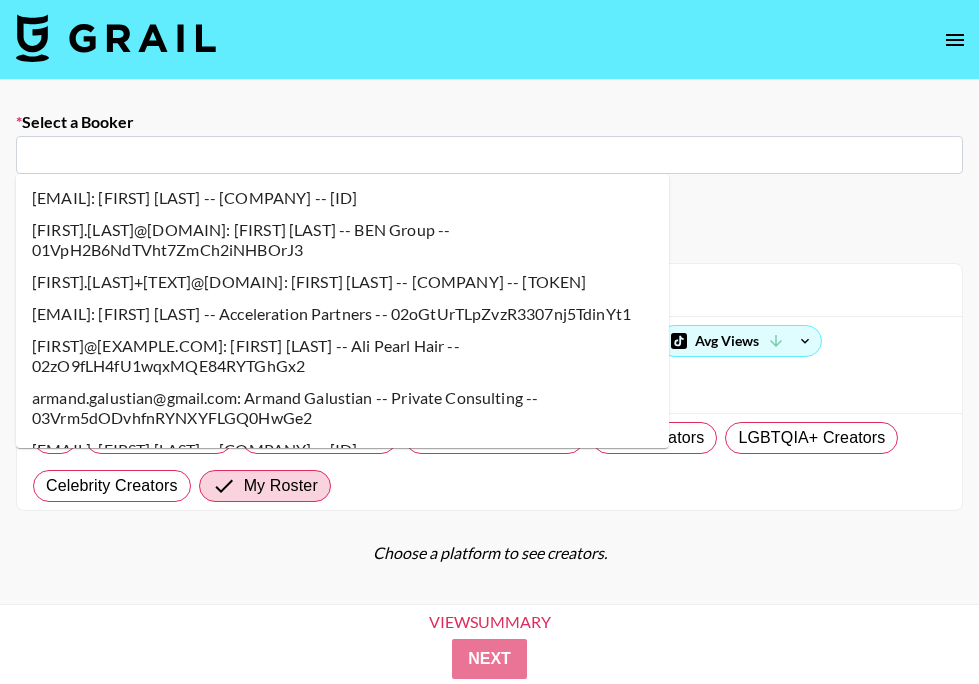 click at bounding box center [489, 155] 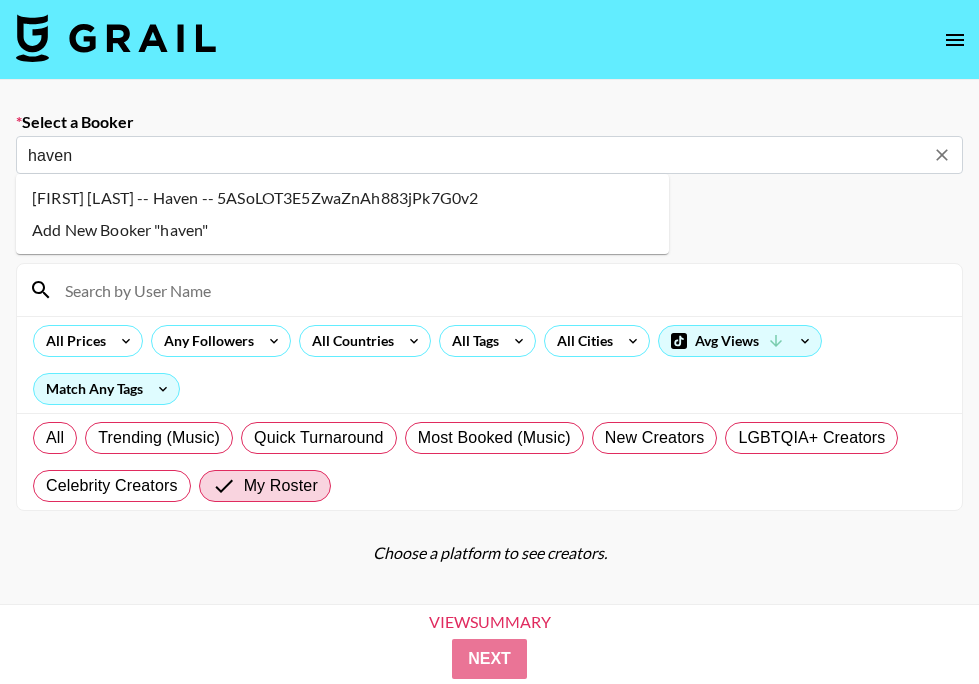 drag, startPoint x: 208, startPoint y: 157, endPoint x: 92, endPoint y: 200, distance: 123.71338 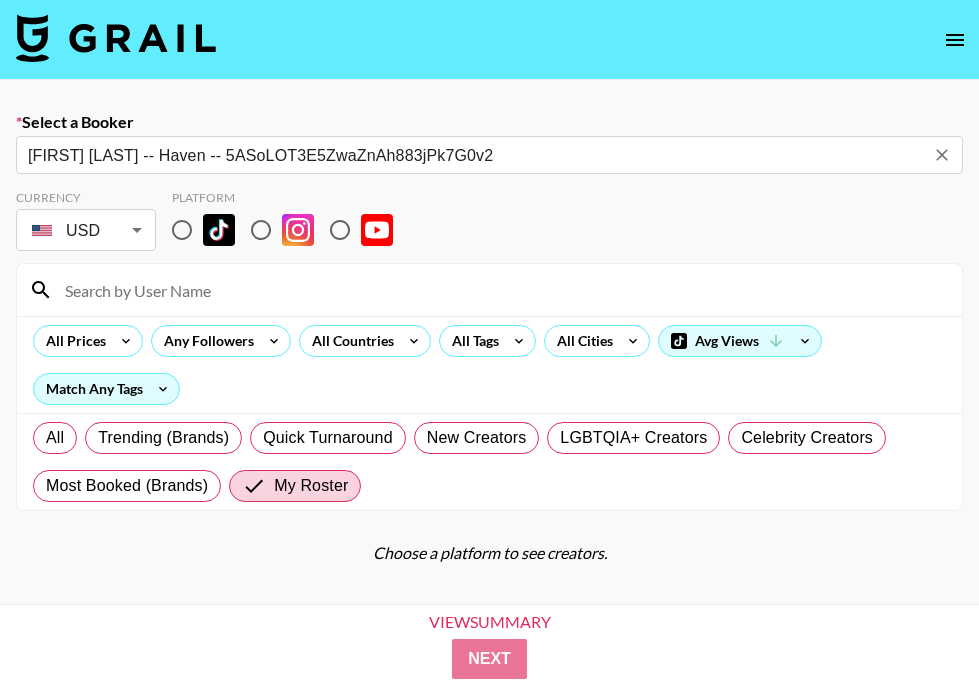type on "[FIRST] [LAST] -- Haven -- 5ASoLOT3E5ZwaZnAh883jPk7G0v2" 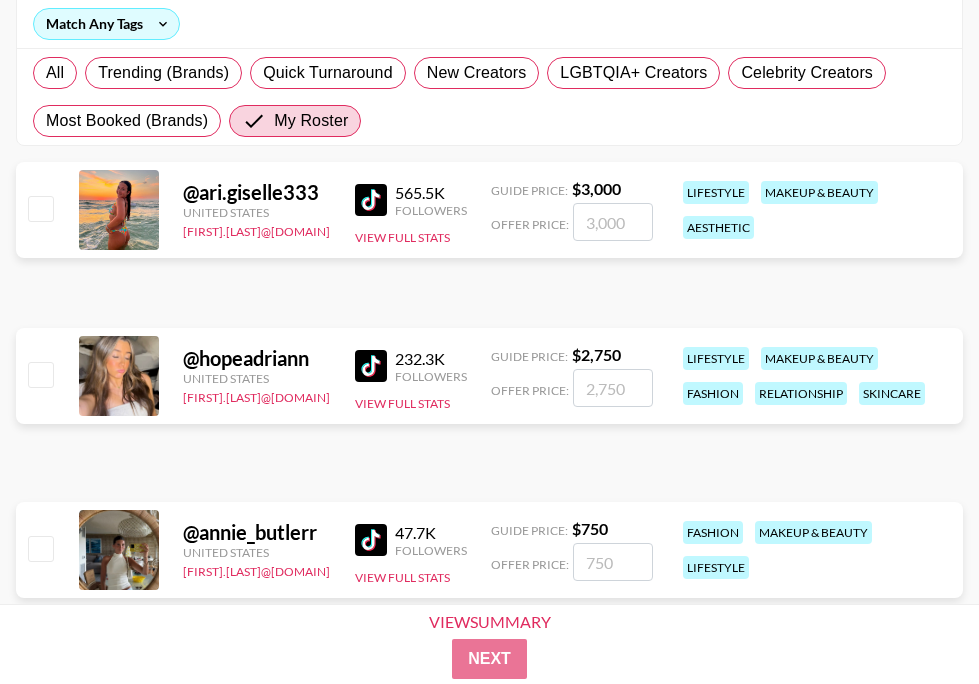 scroll, scrollTop: 371, scrollLeft: 0, axis: vertical 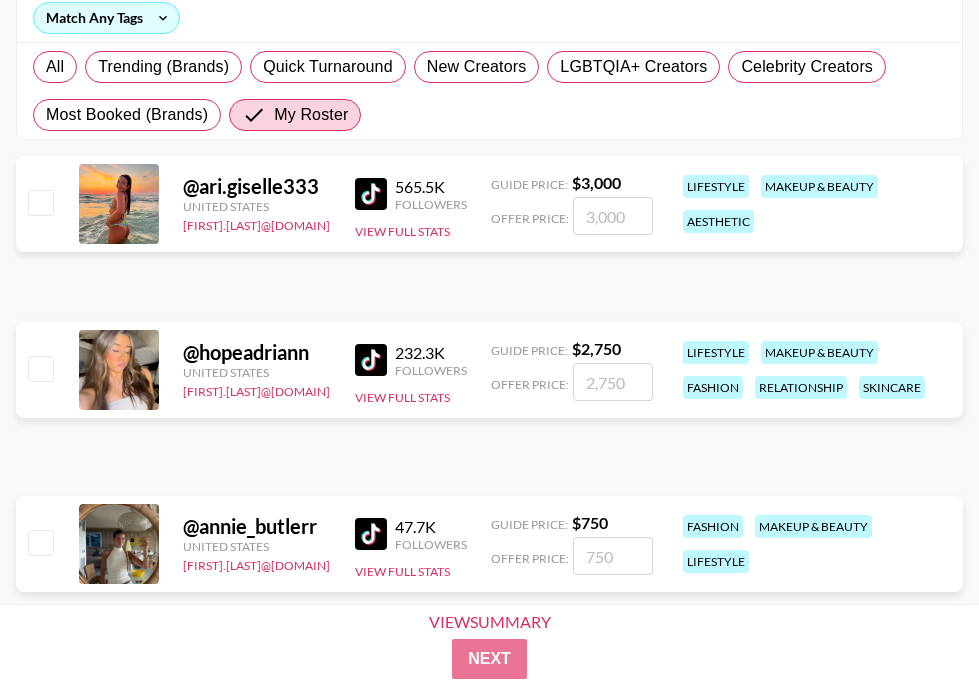 drag, startPoint x: 92, startPoint y: 200, endPoint x: 152, endPoint y: 503, distance: 308.88348 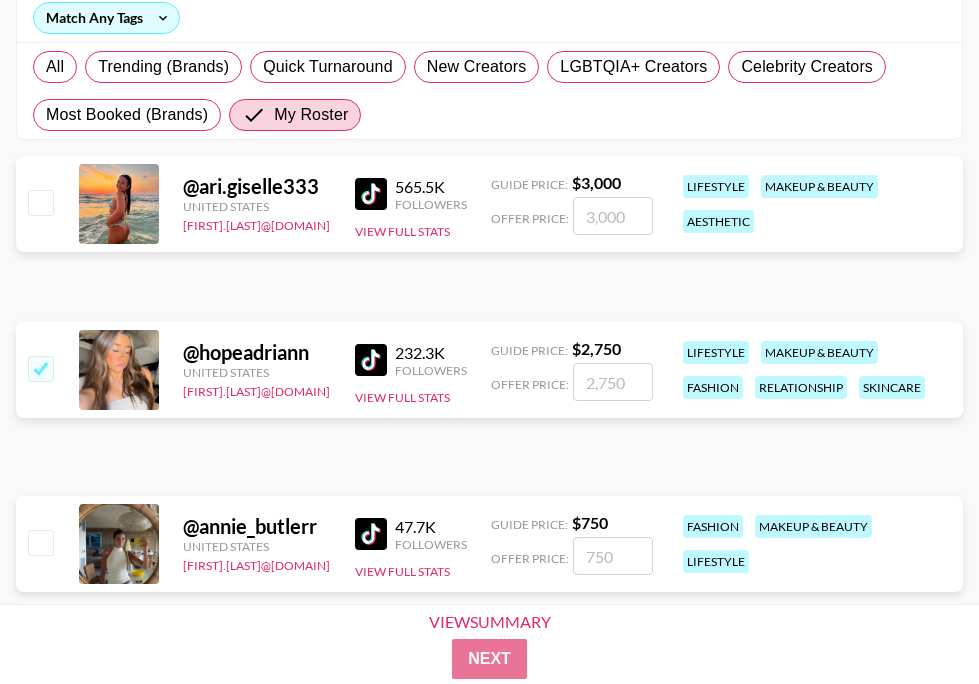 checkbox on "true" 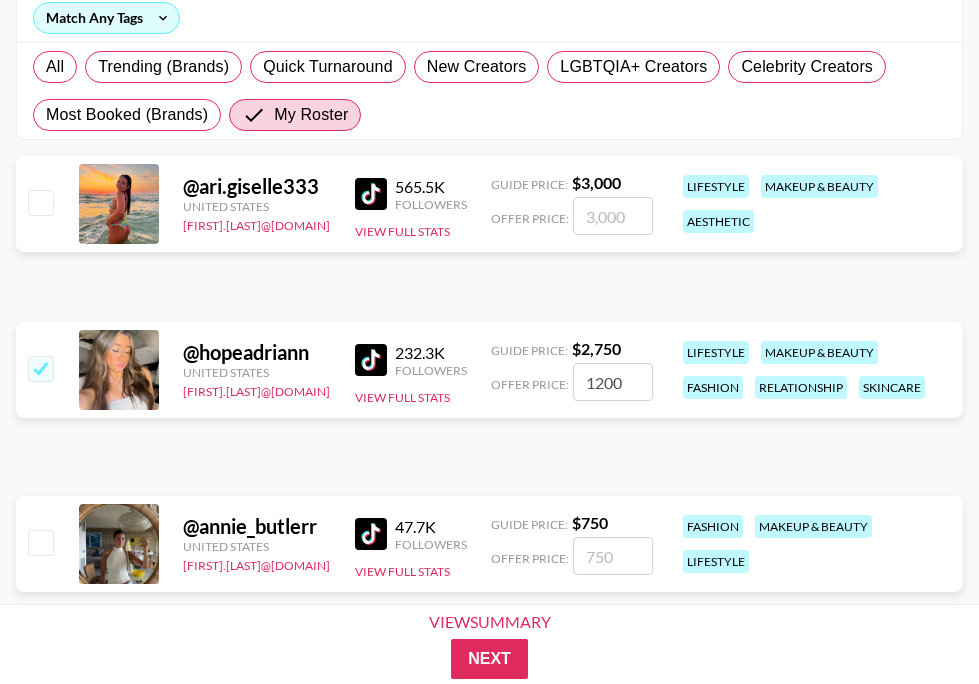 type on "1200" 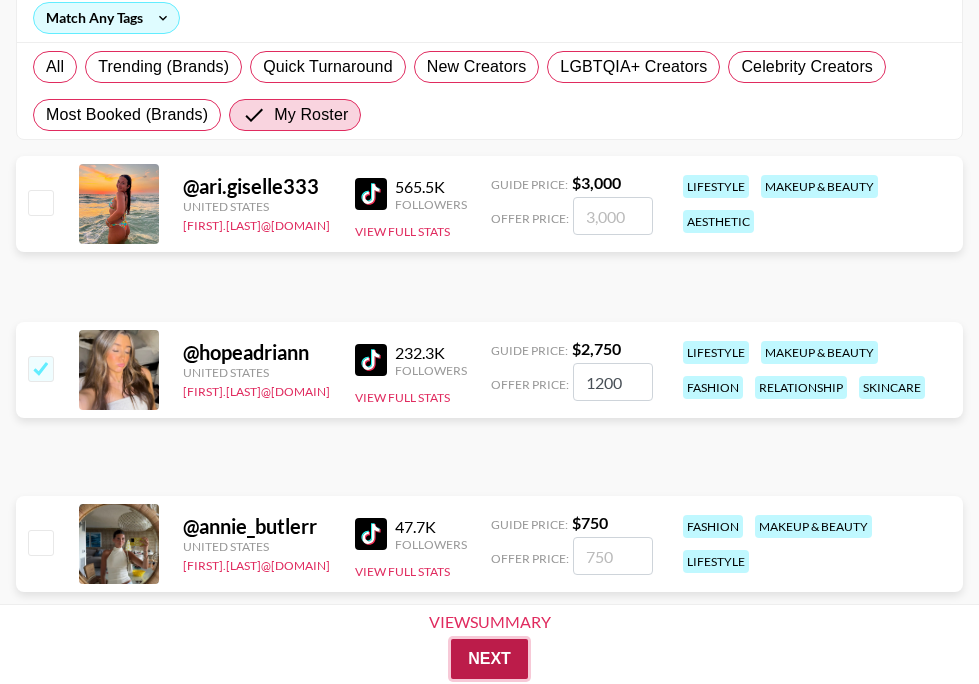 drag, startPoint x: 152, startPoint y: 503, endPoint x: 494, endPoint y: 647, distance: 371.0795 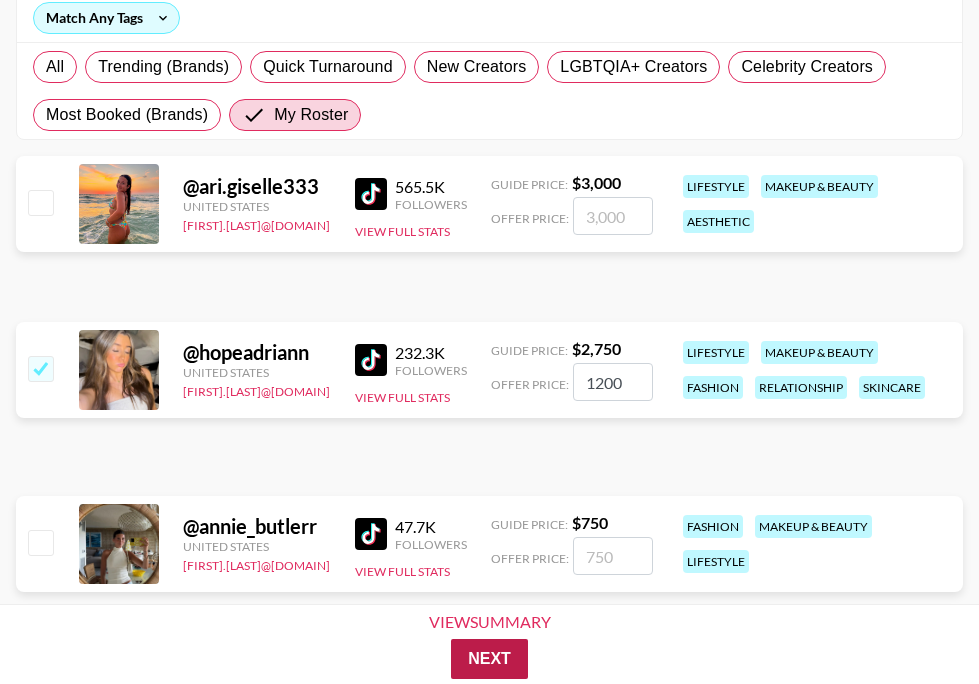 scroll, scrollTop: 222, scrollLeft: 0, axis: vertical 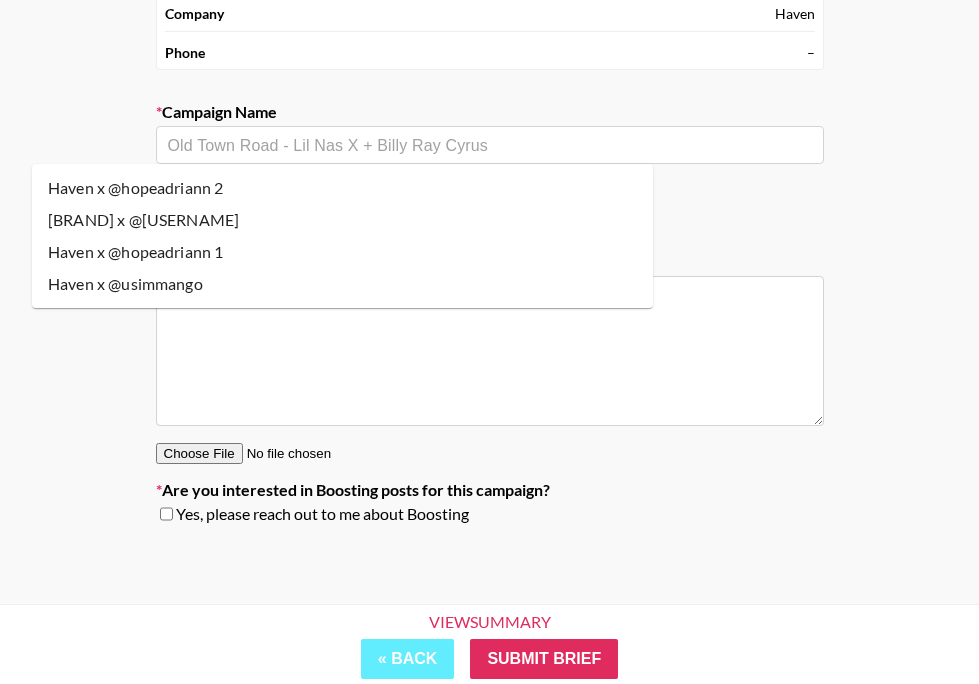click at bounding box center (490, 145) 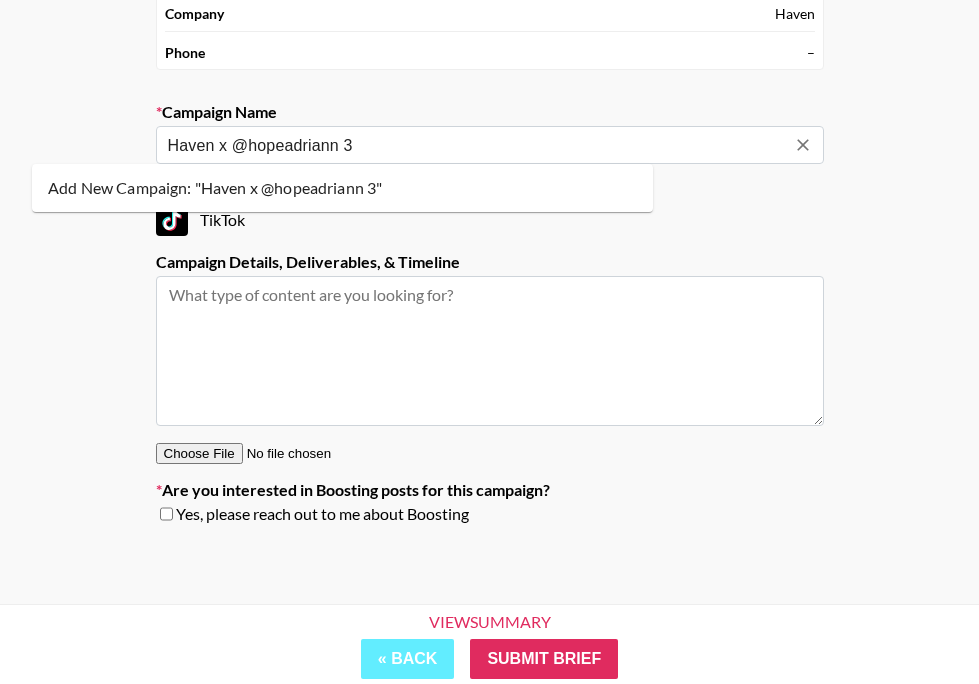 drag, startPoint x: 494, startPoint y: 647, endPoint x: 311, endPoint y: 191, distance: 491.3502 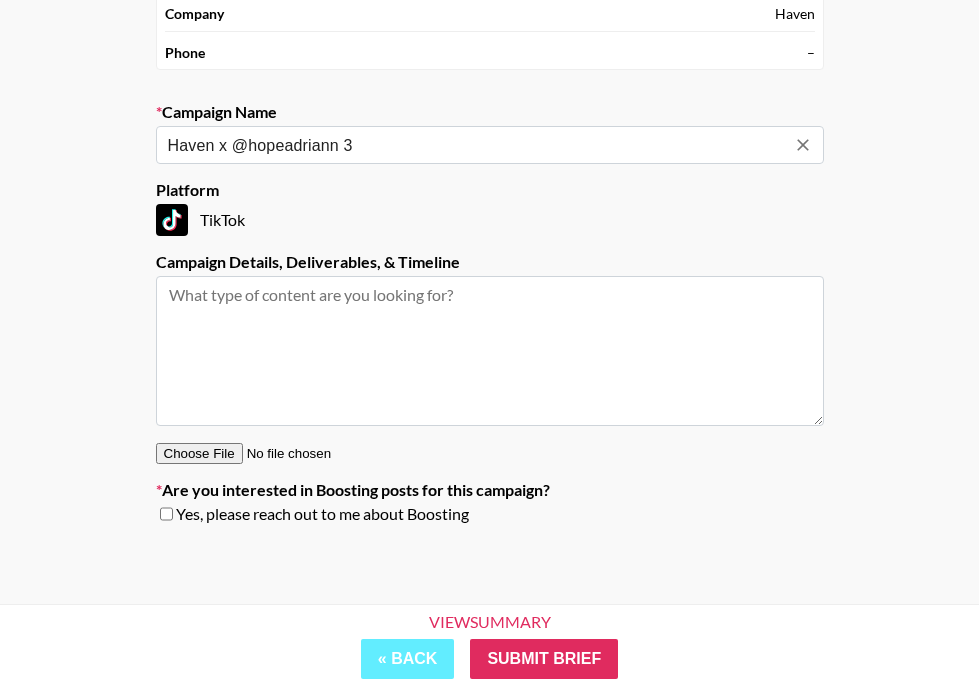 type on "Haven x @hopeadriann 3" 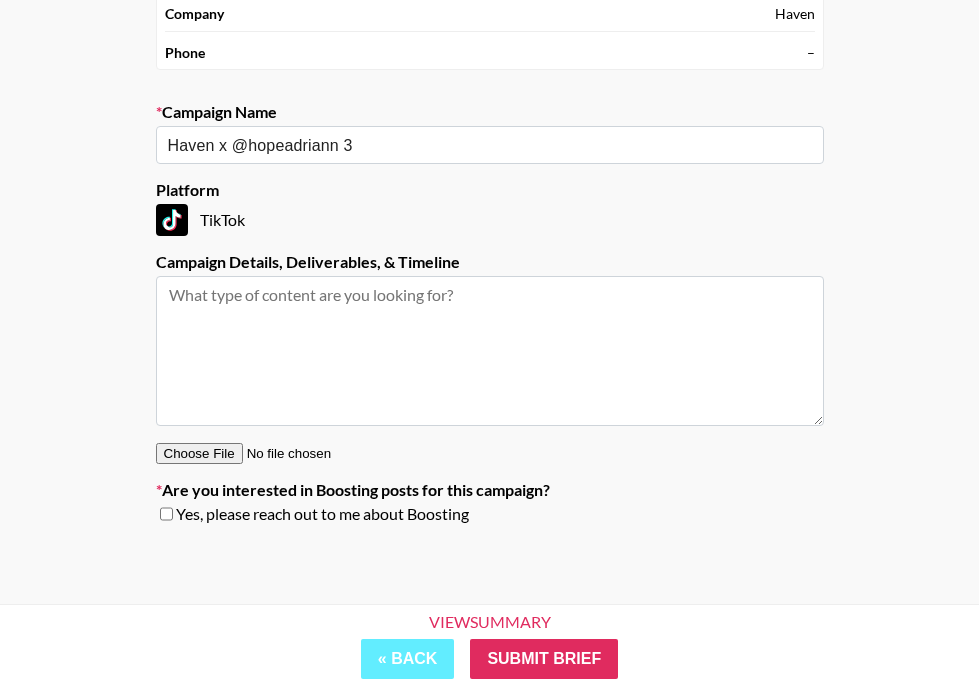 paste on "Term 3:
● Post 7: Wednesday, October 8
● Post 8: Wednesday, October 15 ● Post 9: Wednesday, October 29" 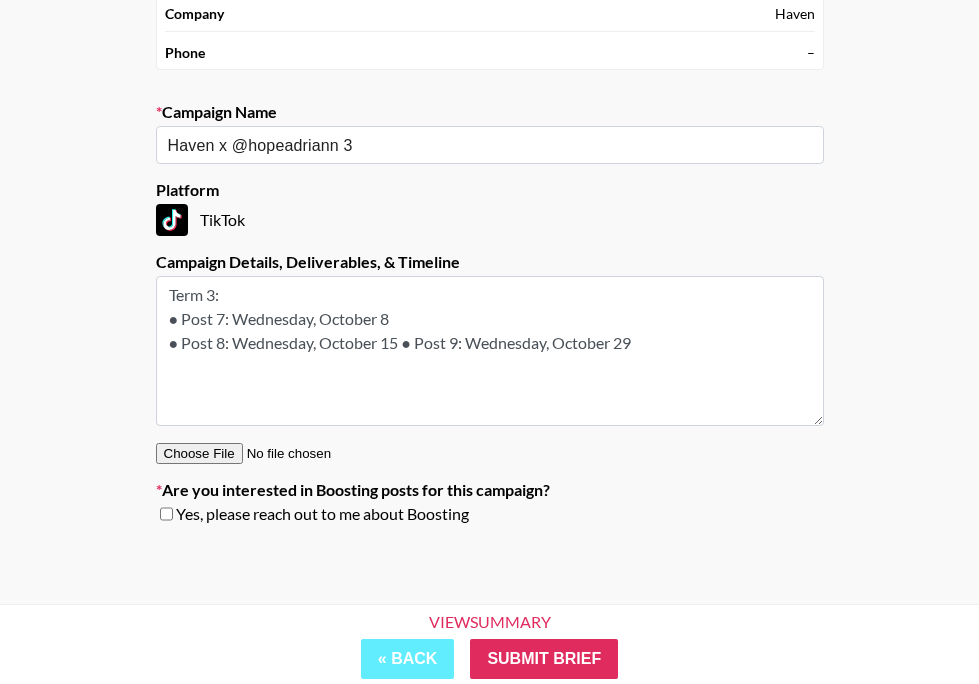 drag, startPoint x: 787, startPoint y: 428, endPoint x: 283, endPoint y: 345, distance: 510.7886 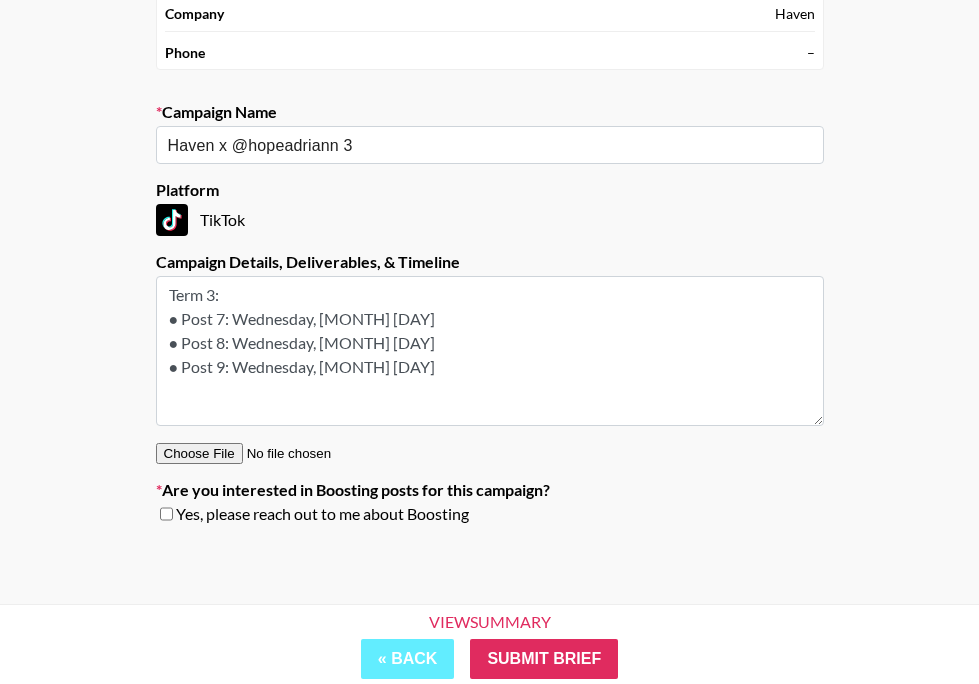 type on "Term 3:
● Post 7: Wednesday, October 8
● Post 8: Wednesday, October 15
● Post 9: Wednesday, October 29" 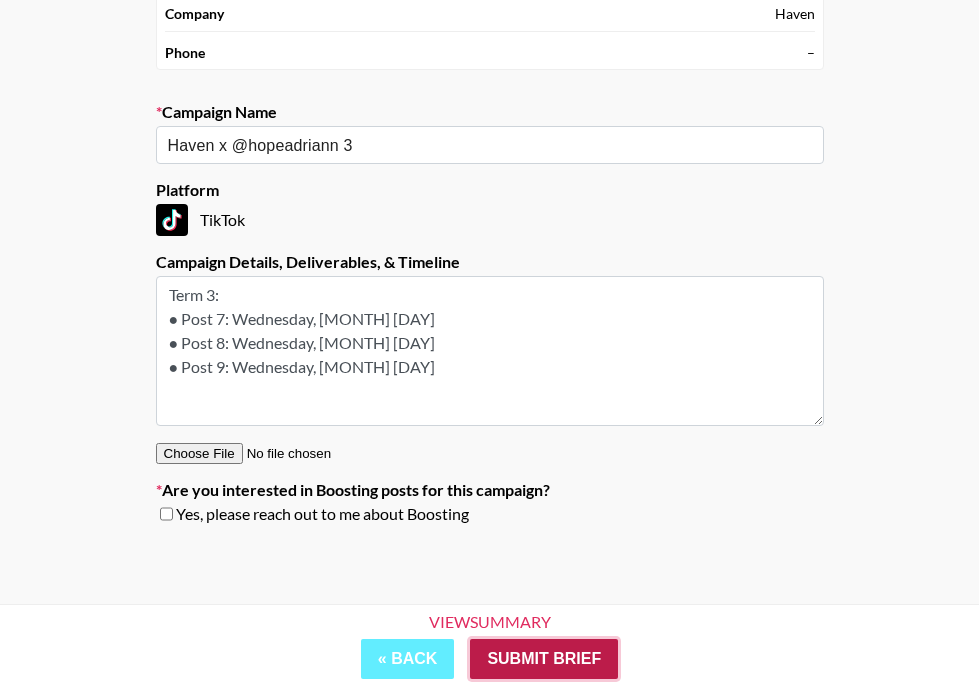 click on "Submit Brief" at bounding box center (544, 659) 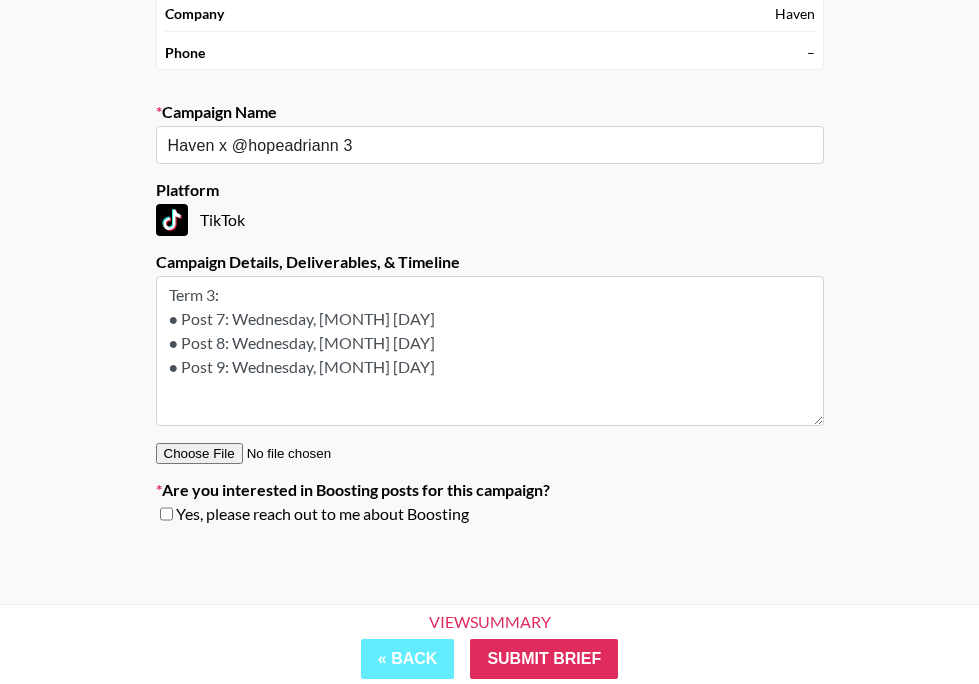 scroll, scrollTop: 80, scrollLeft: 0, axis: vertical 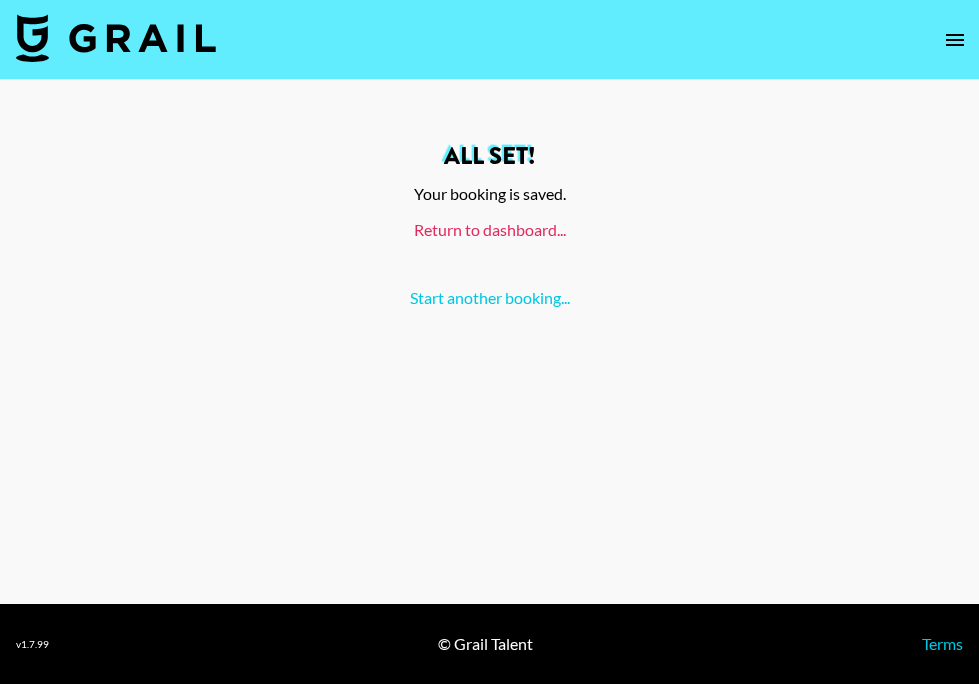 drag, startPoint x: 283, startPoint y: 345, endPoint x: 326, endPoint y: 151, distance: 198.70833 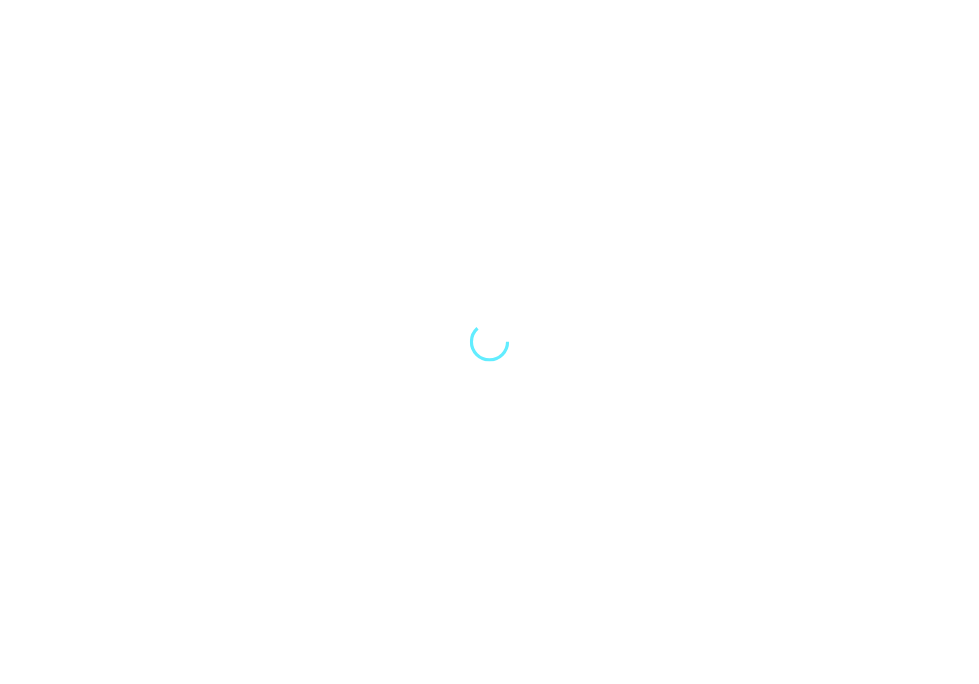 scroll, scrollTop: 0, scrollLeft: 0, axis: both 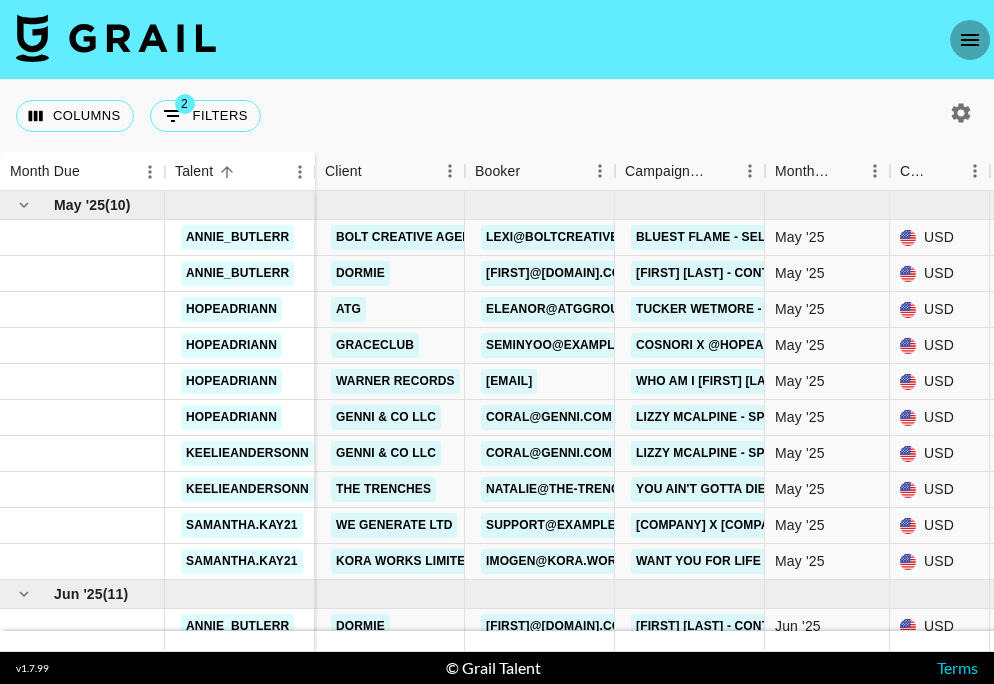 click 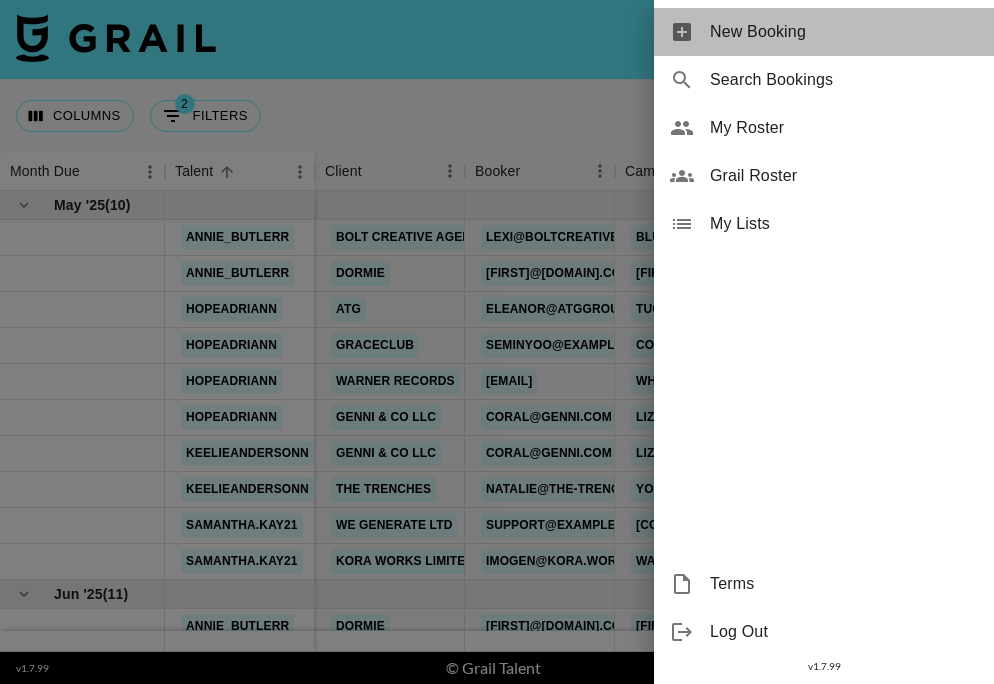 click on "New Booking" at bounding box center (844, 32) 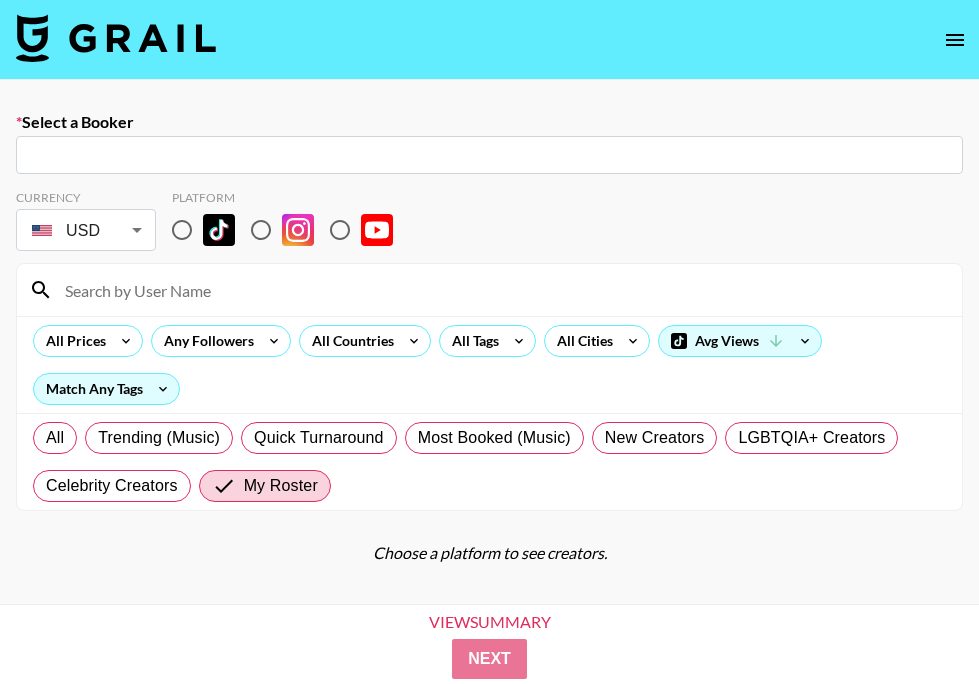 click at bounding box center [489, 155] 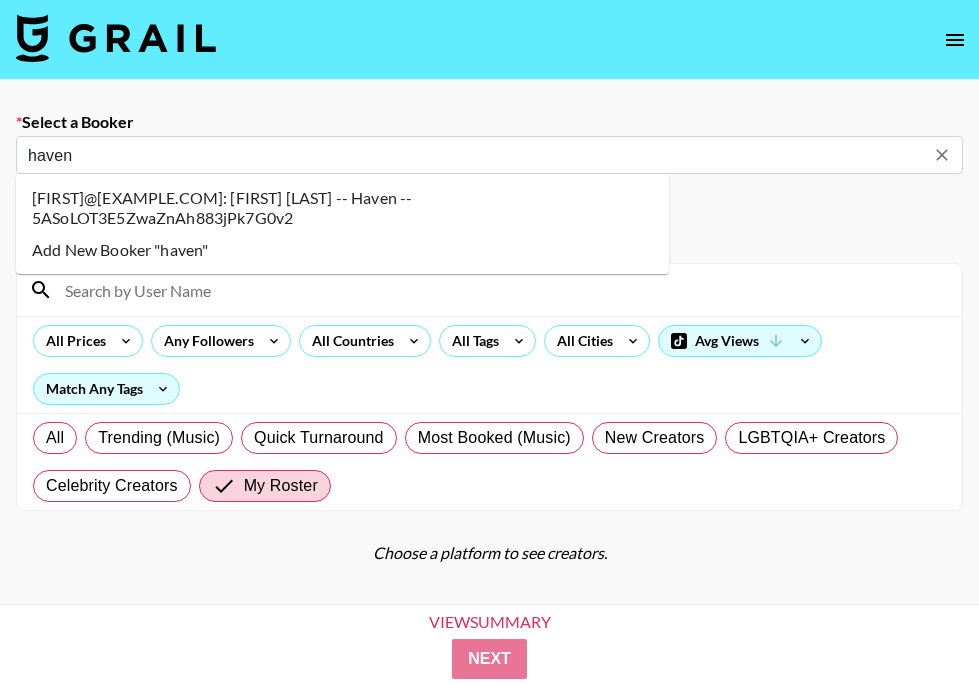 drag, startPoint x: 887, startPoint y: 114, endPoint x: 116, endPoint y: 205, distance: 776.35175 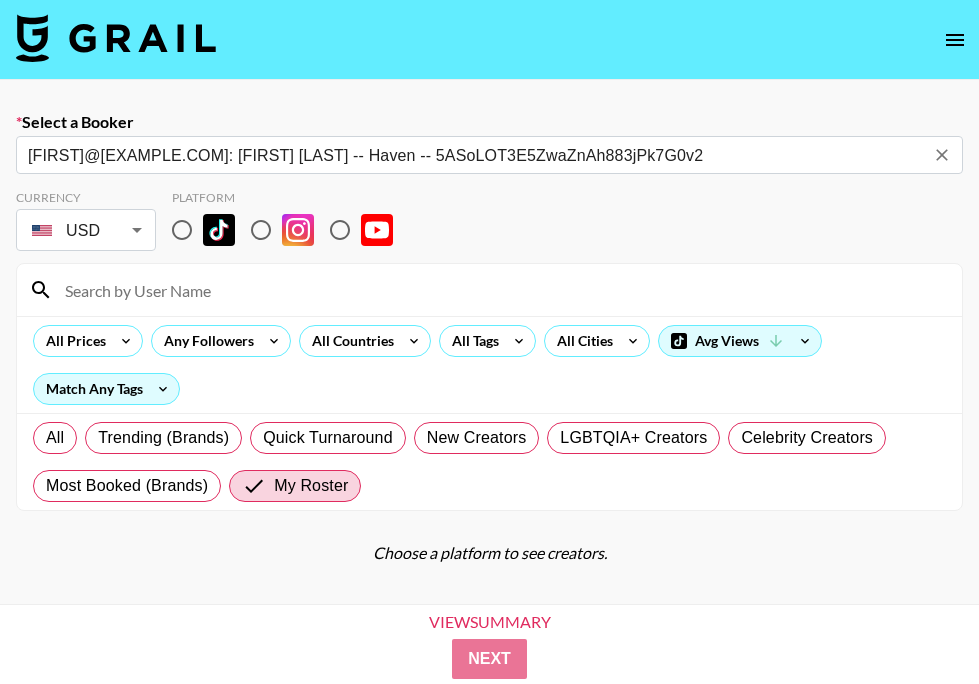 type on "jake@havenbibleapp.com: Jake Cimring -- Haven -- 5ASoLOT3E5ZwaZnAh883jPk7G0v2" 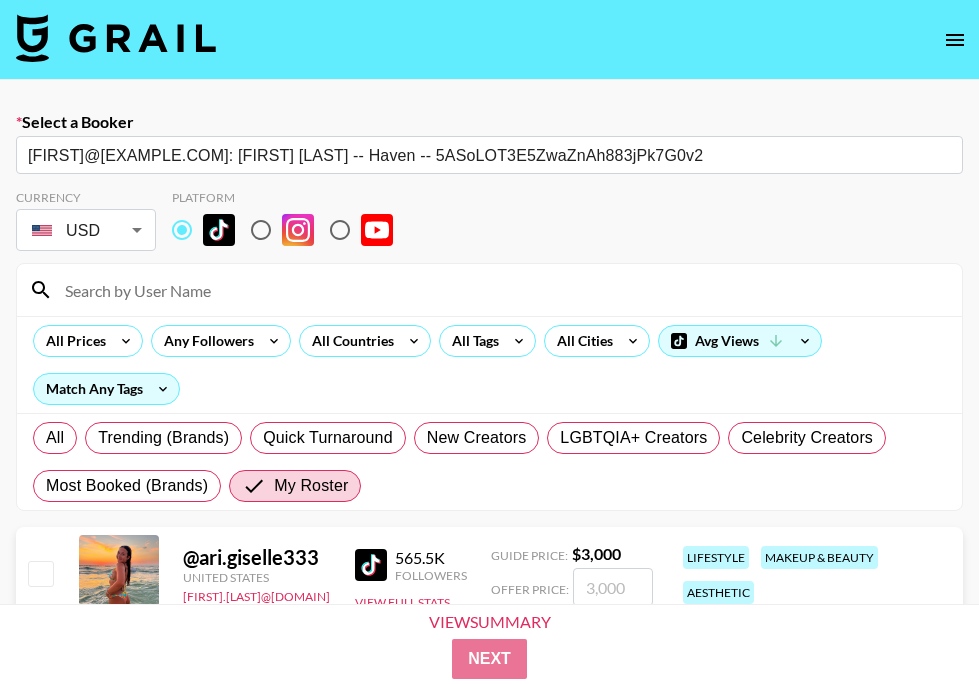 drag, startPoint x: 176, startPoint y: 231, endPoint x: 172, endPoint y: 282, distance: 51.156624 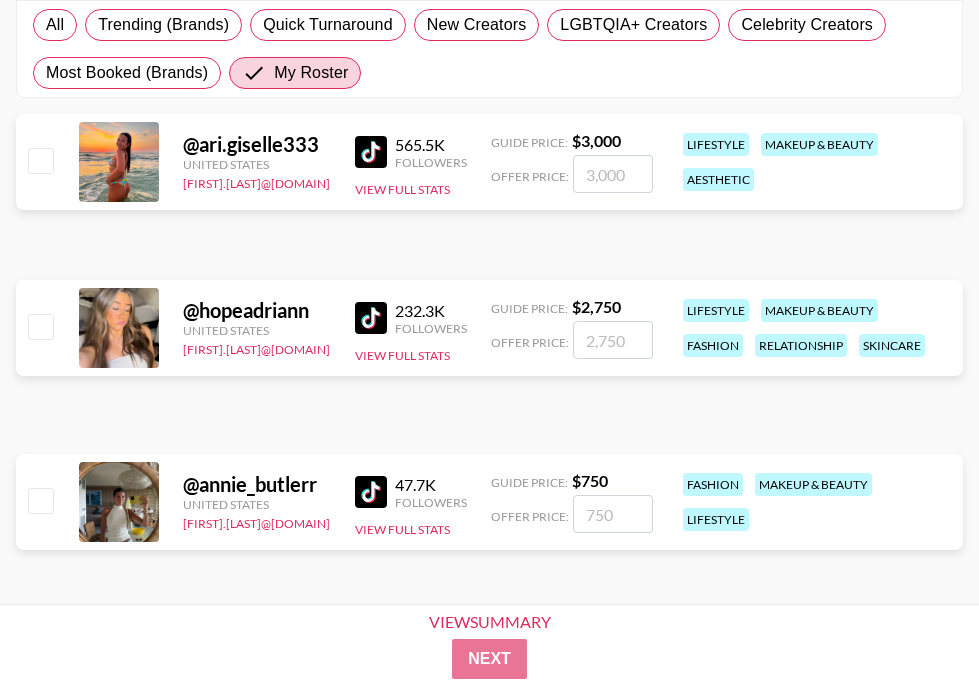scroll, scrollTop: 447, scrollLeft: 0, axis: vertical 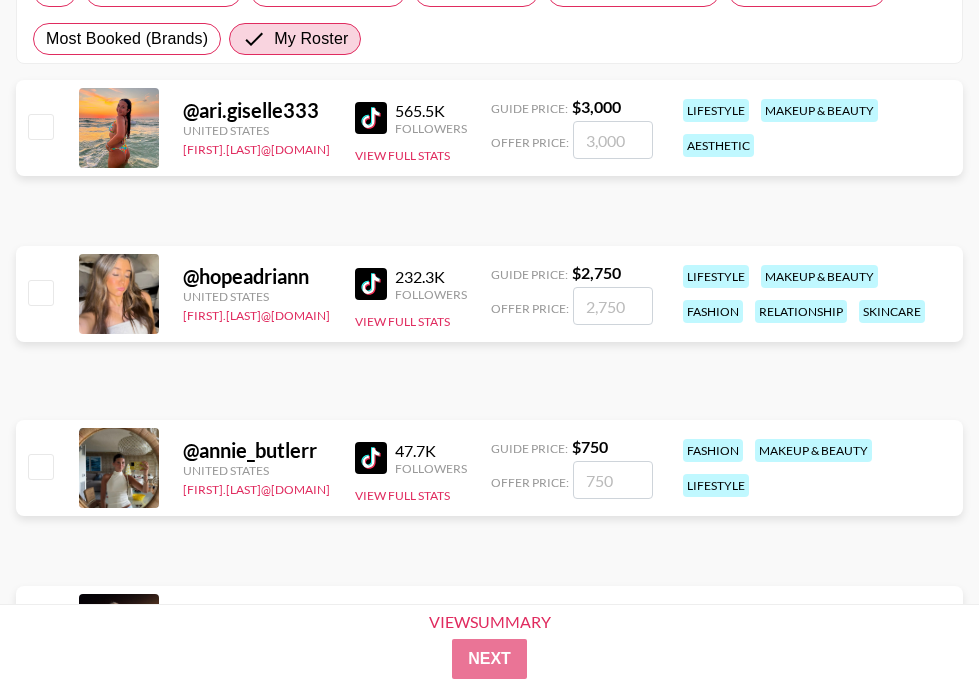 drag, startPoint x: 172, startPoint y: 282, endPoint x: 123, endPoint y: 428, distance: 154.00325 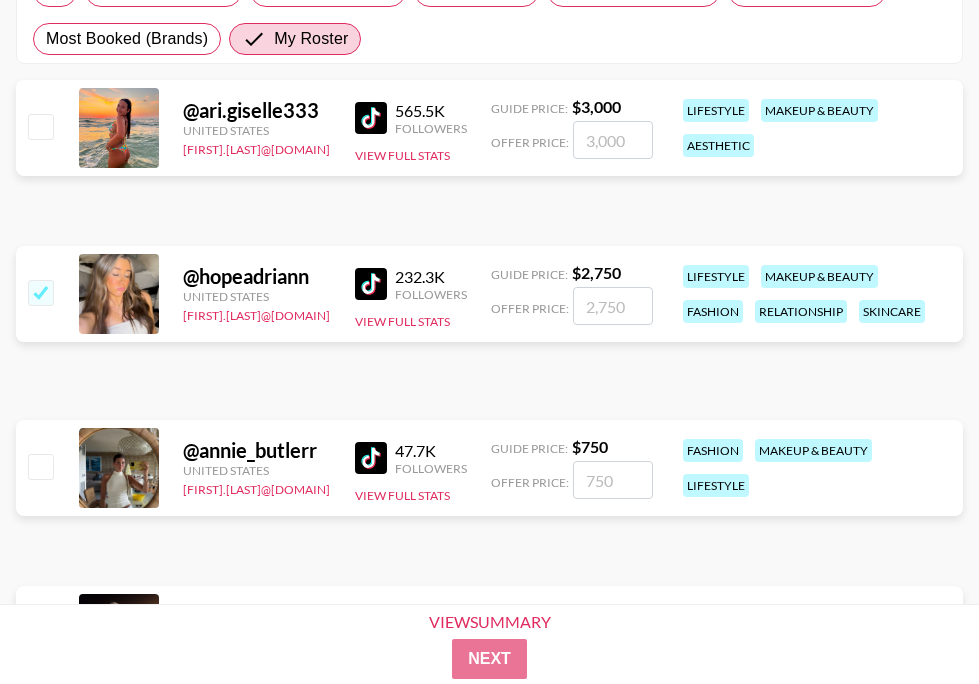 checkbox on "true" 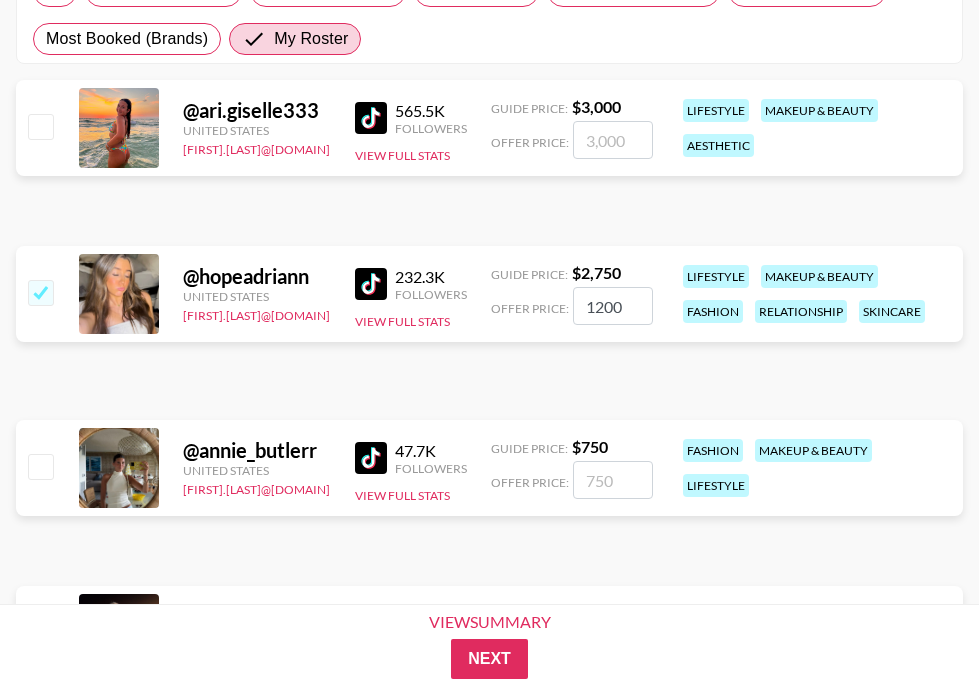 type on "1200" 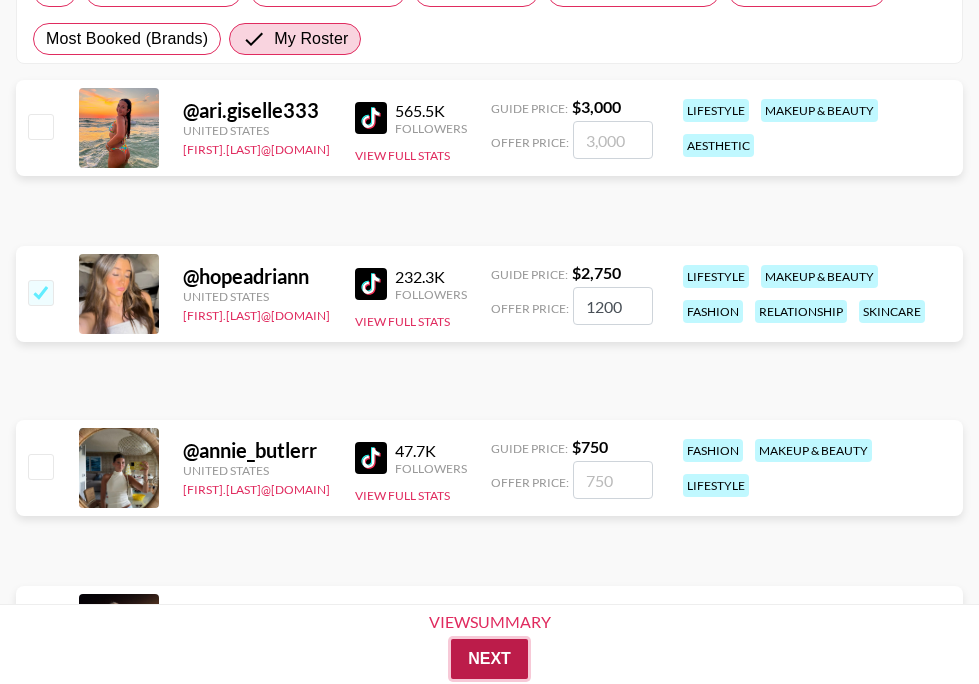drag, startPoint x: 123, startPoint y: 428, endPoint x: 517, endPoint y: 661, distance: 457.739 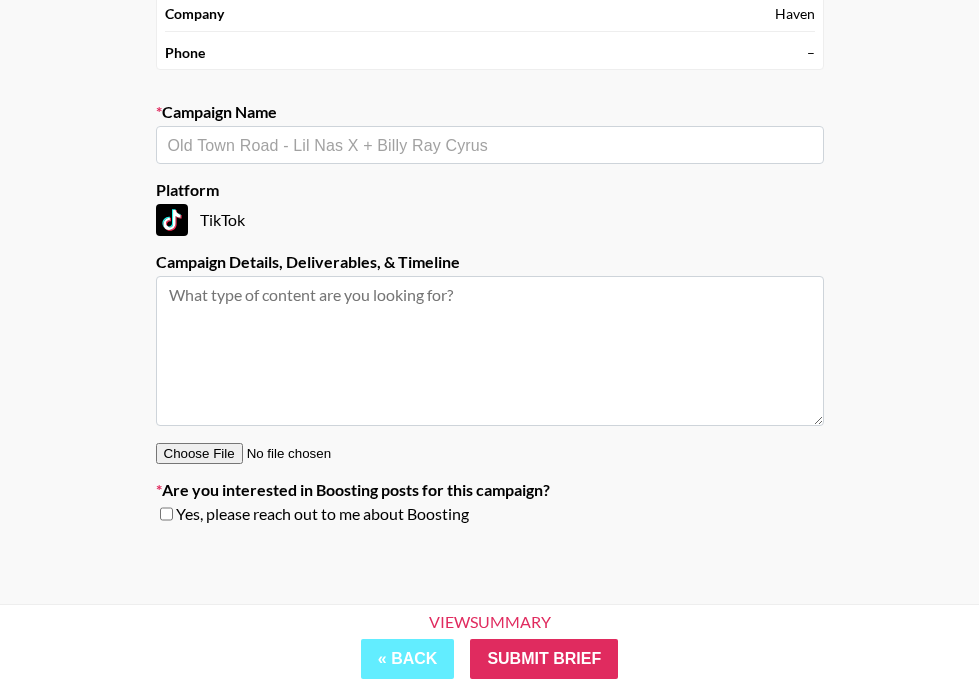 scroll, scrollTop: 222, scrollLeft: 0, axis: vertical 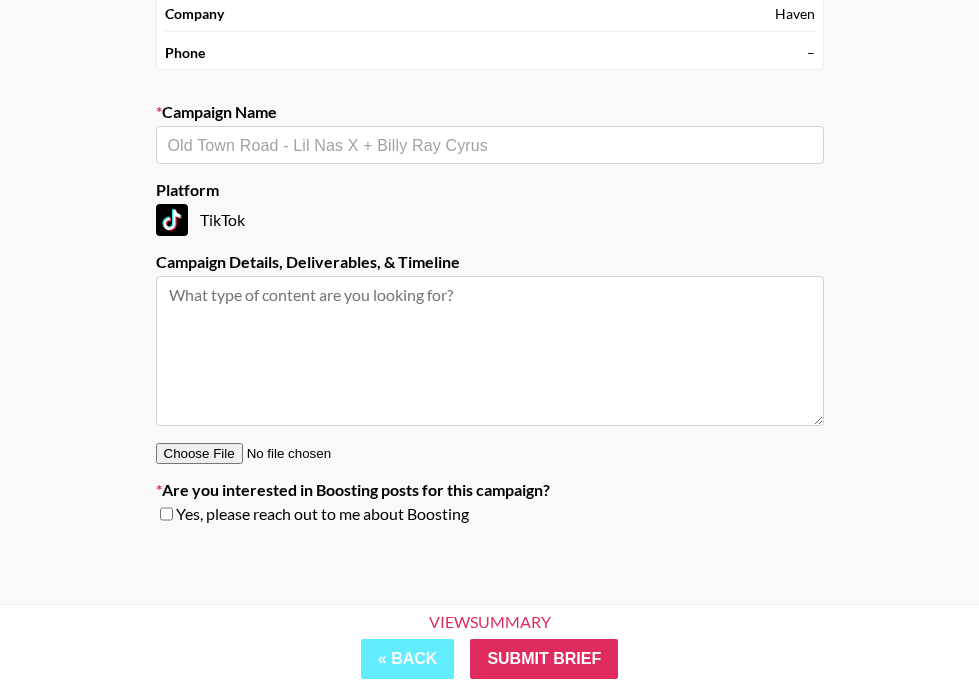 drag, startPoint x: 517, startPoint y: 661, endPoint x: 260, endPoint y: 139, distance: 581.8359 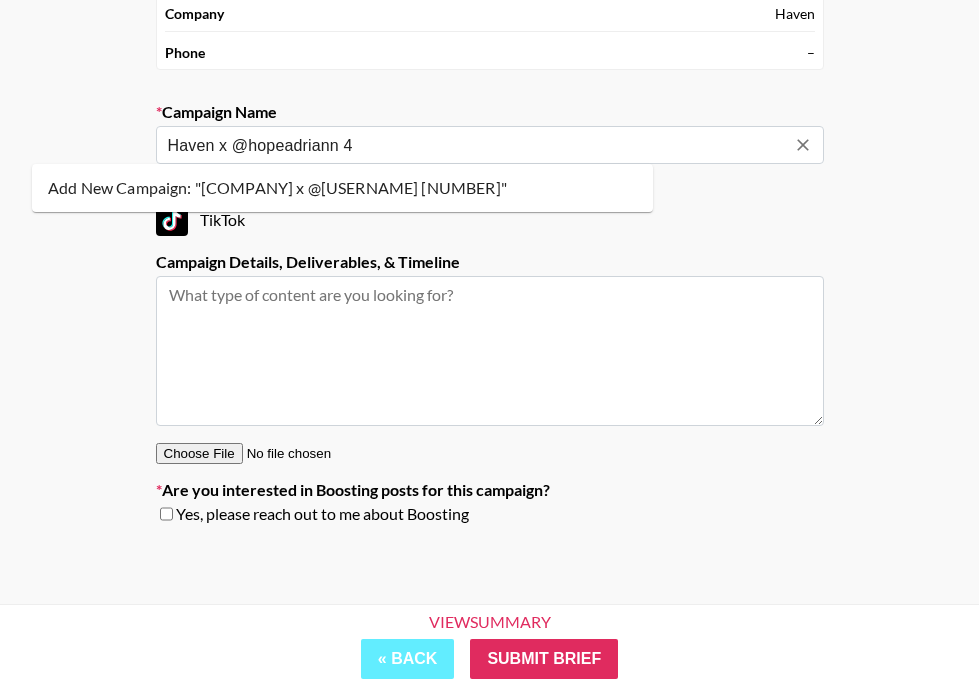 drag, startPoint x: 260, startPoint y: 139, endPoint x: 347, endPoint y: 188, distance: 99.849884 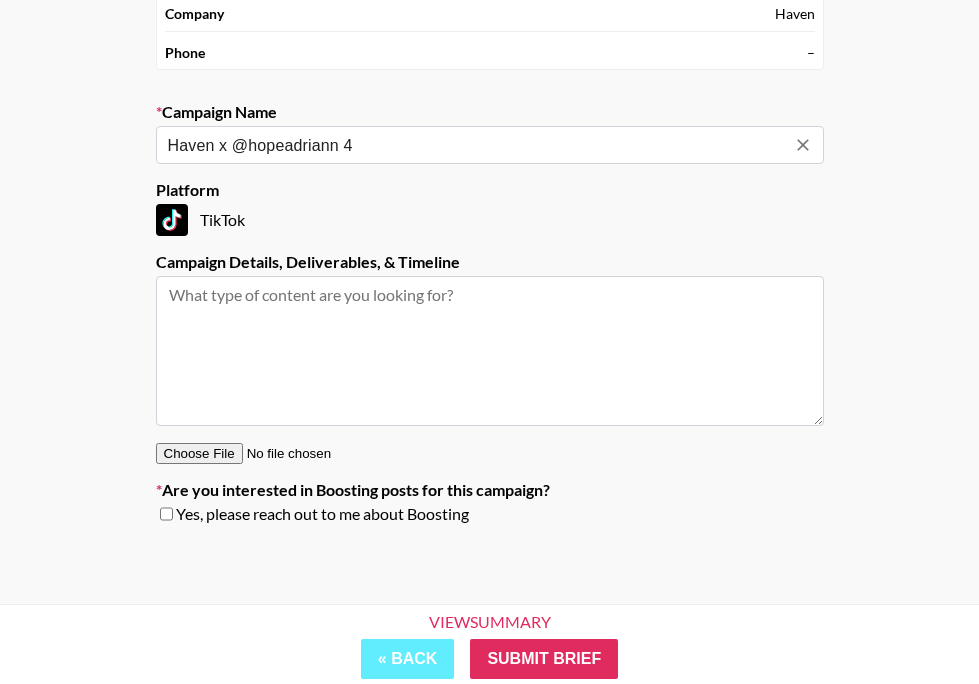 type on "Haven x @hopeadriann 4" 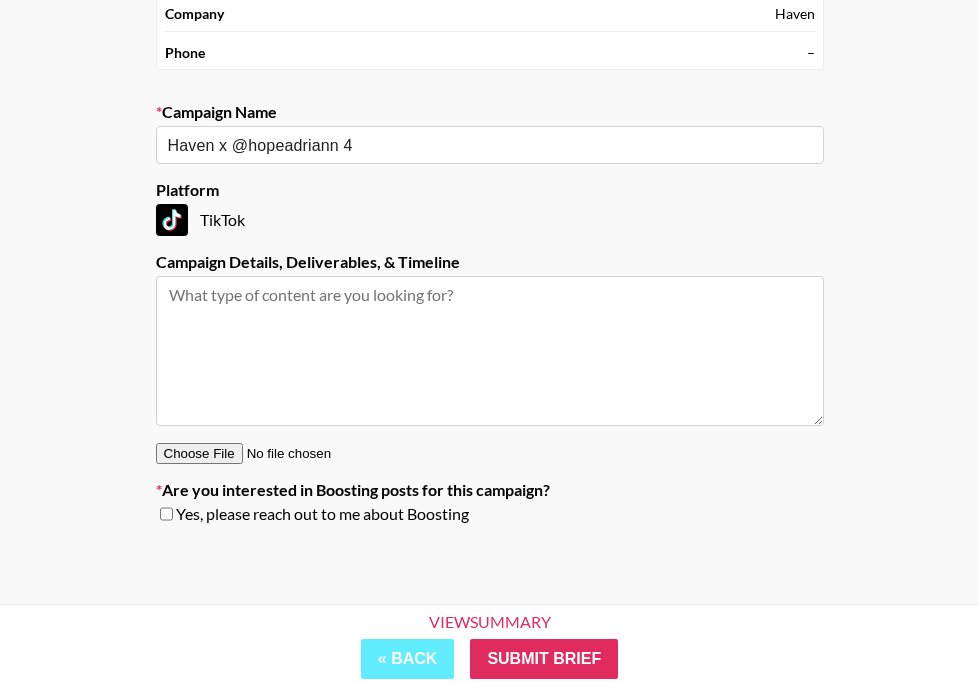 paste on "Term 4:
● Post 10: Wednesday, November 5 ● Post 11: Wednesday, November 19 ● Post 12: Wednesday, November 26" 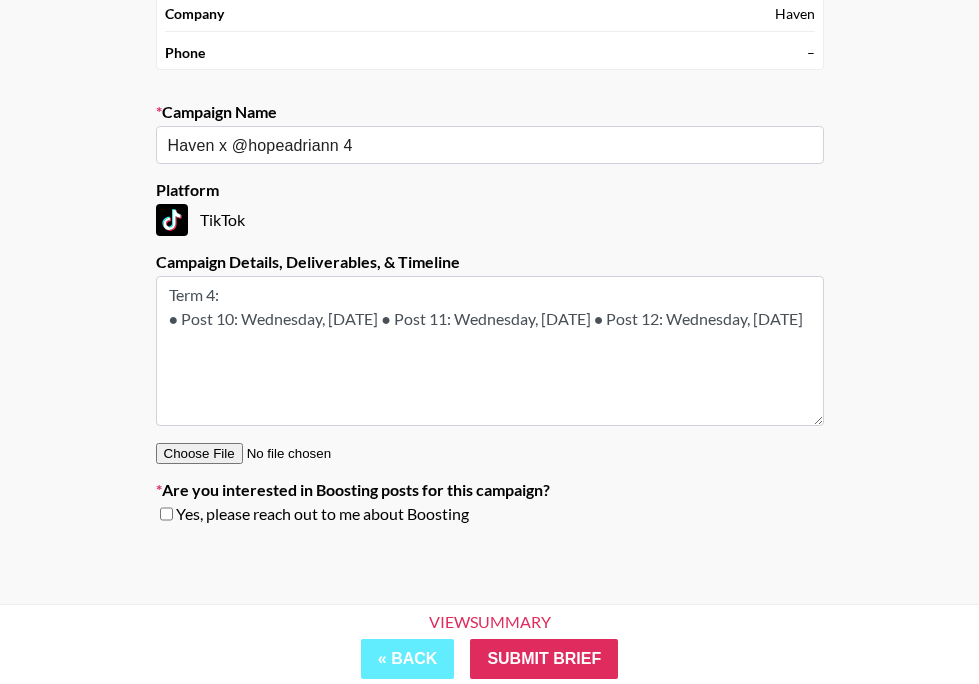 drag, startPoint x: 347, startPoint y: 188, endPoint x: 298, endPoint y: 320, distance: 140.80128 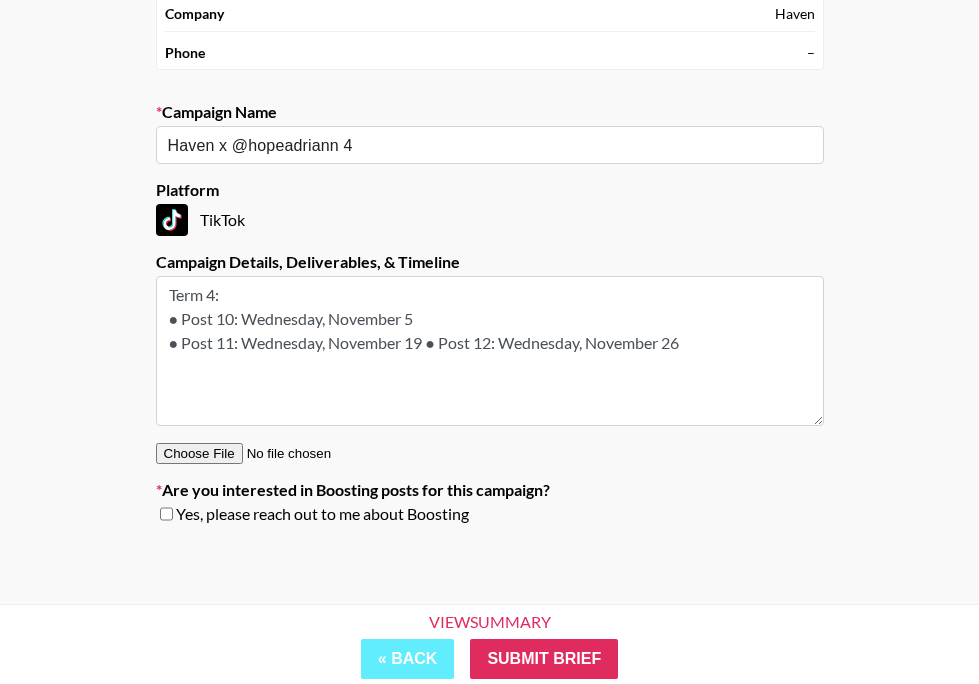 click on "Term 4:
● Post 10: Wednesday, November 5
● Post 11: Wednesday, November 19 ● Post 12: Wednesday, November 26" at bounding box center [490, 351] 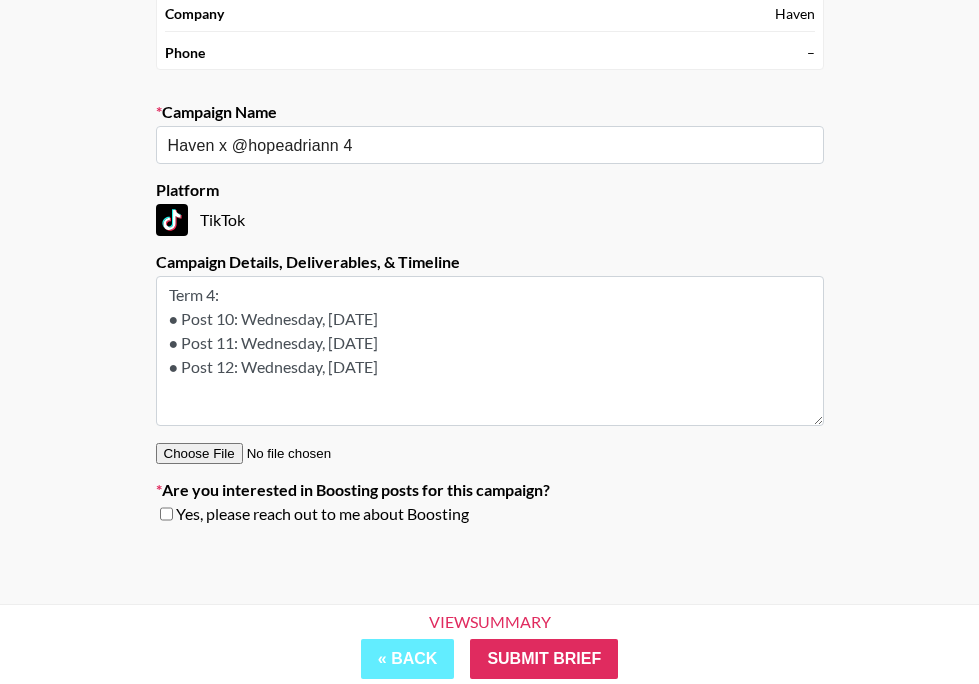 type on "Term 4:
● Post 10: Wednesday, November 5
● Post 11: Wednesday, November 19
● Post 12: Wednesday, November 26" 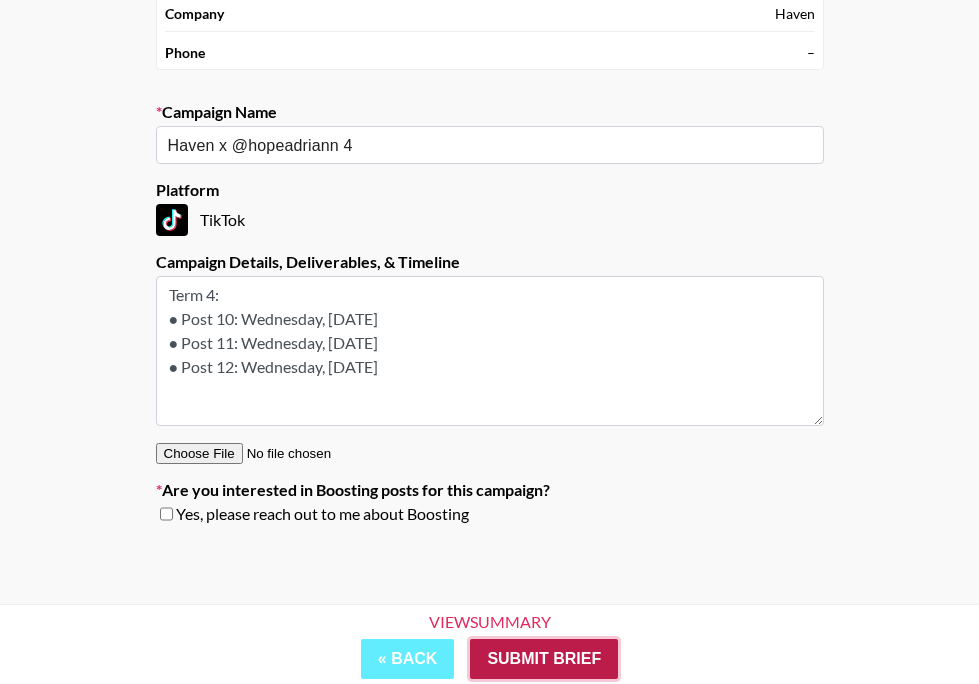 click on "Submit Brief" at bounding box center (544, 659) 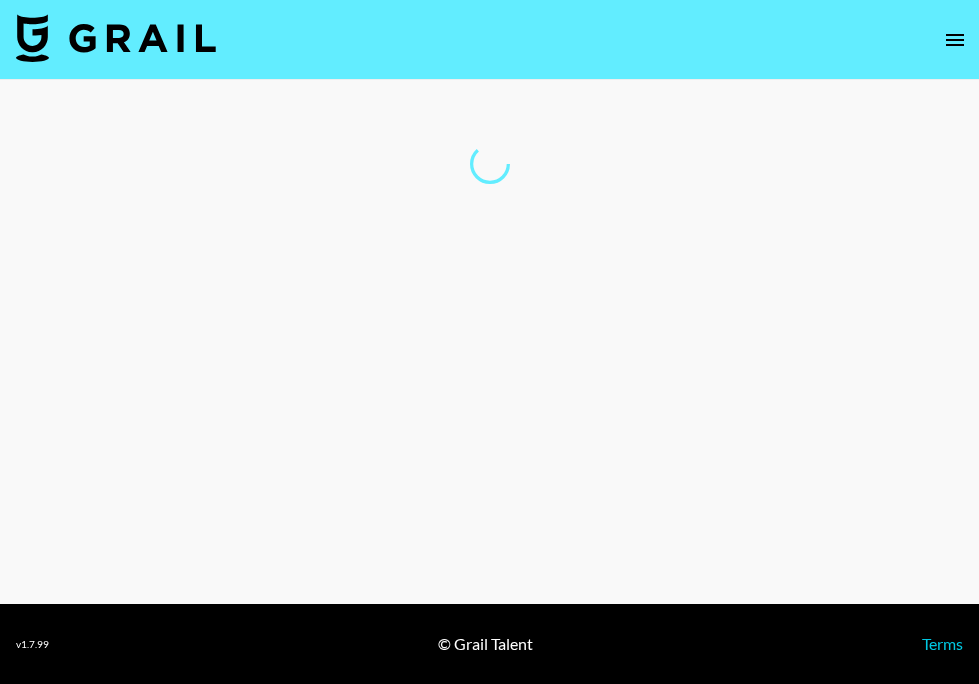 scroll, scrollTop: 80, scrollLeft: 0, axis: vertical 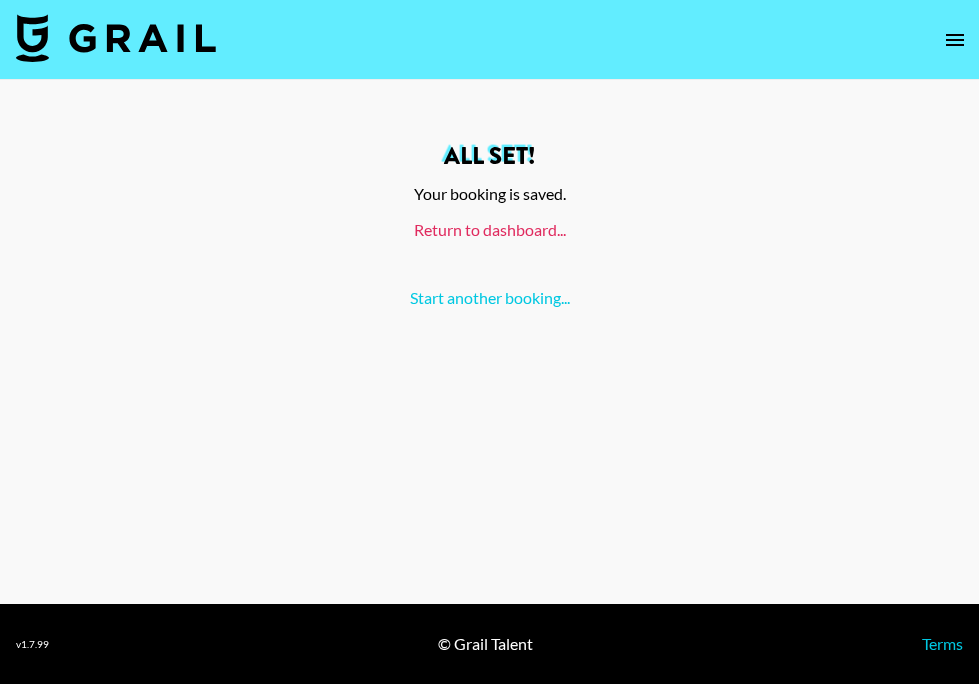click on "Return to dashboard..." at bounding box center [490, 229] 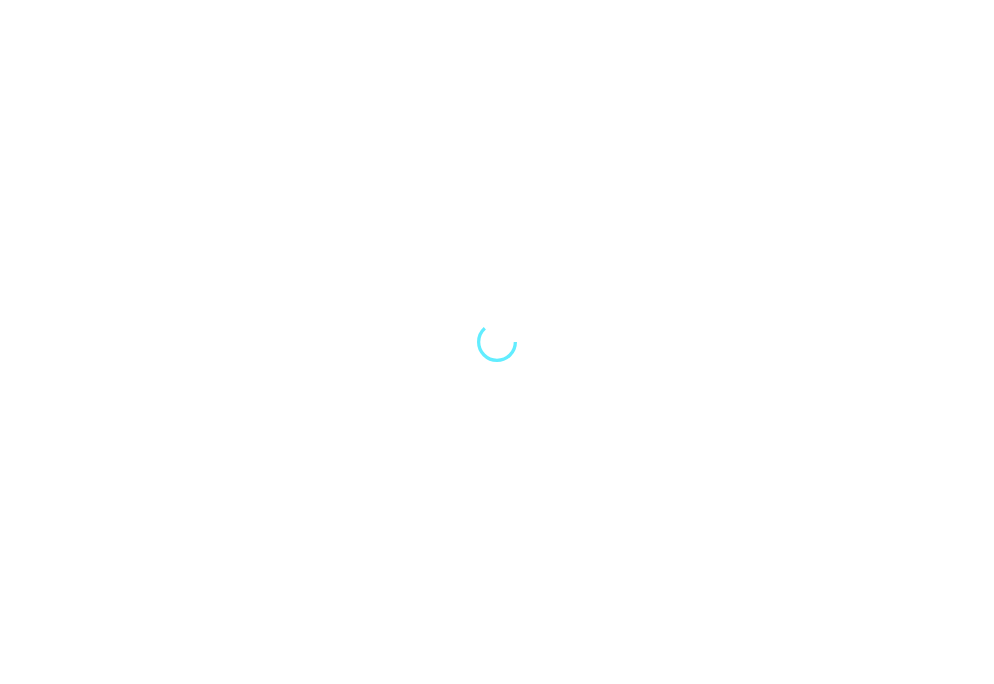 scroll, scrollTop: 0, scrollLeft: 0, axis: both 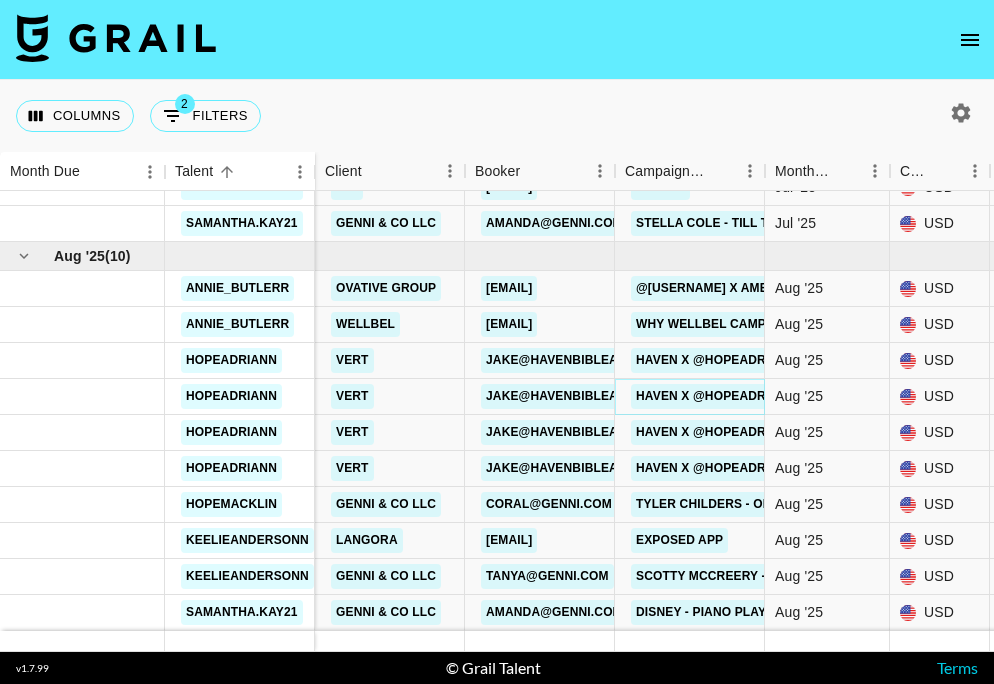 click on "Haven x @hopeadriann 2" at bounding box center [721, 396] 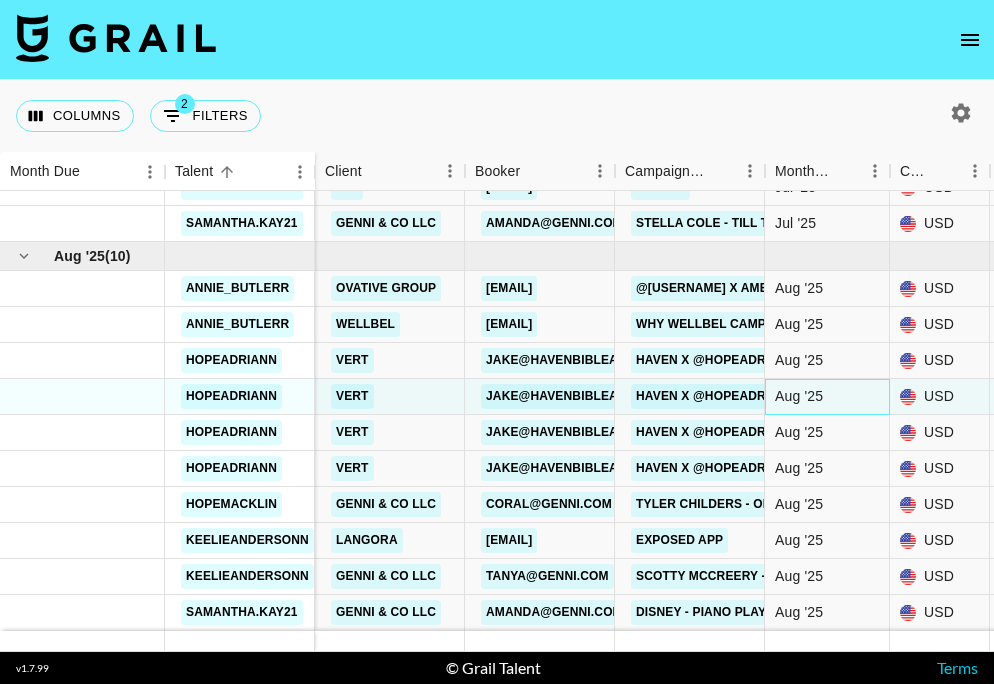 drag, startPoint x: 720, startPoint y: 383, endPoint x: 782, endPoint y: 378, distance: 62.201286 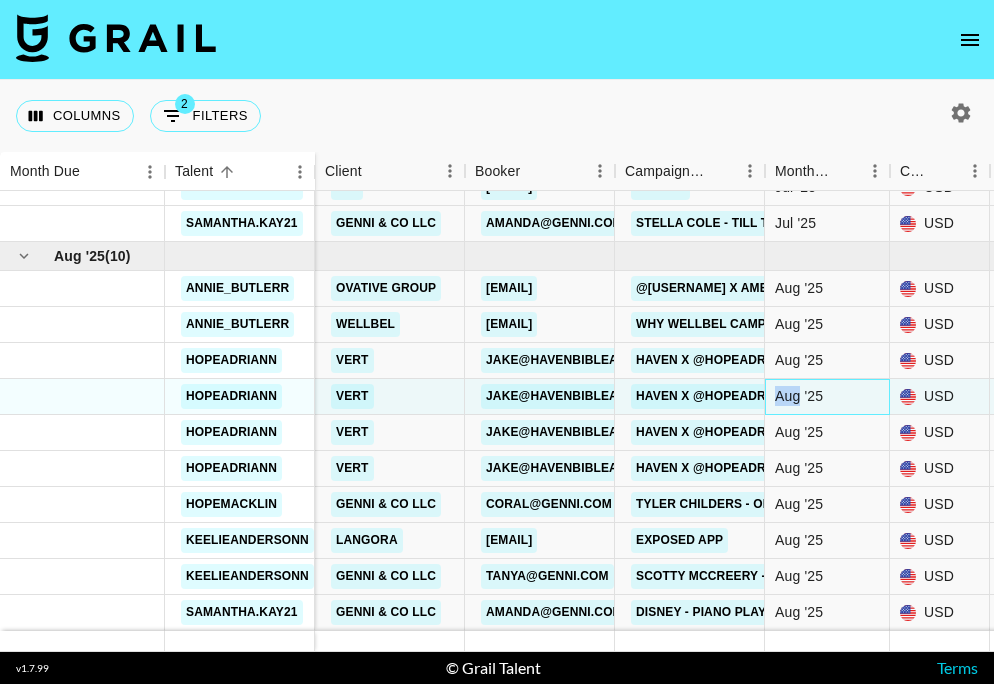 click on "Aug '25" at bounding box center (799, 396) 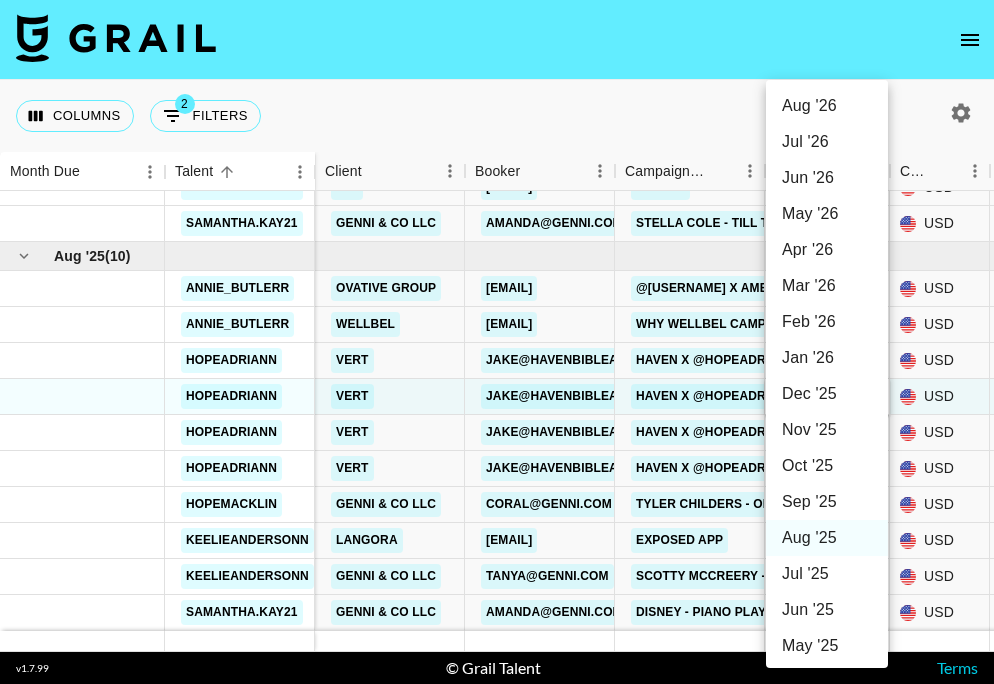 click on "Sep '25" at bounding box center (827, 502) 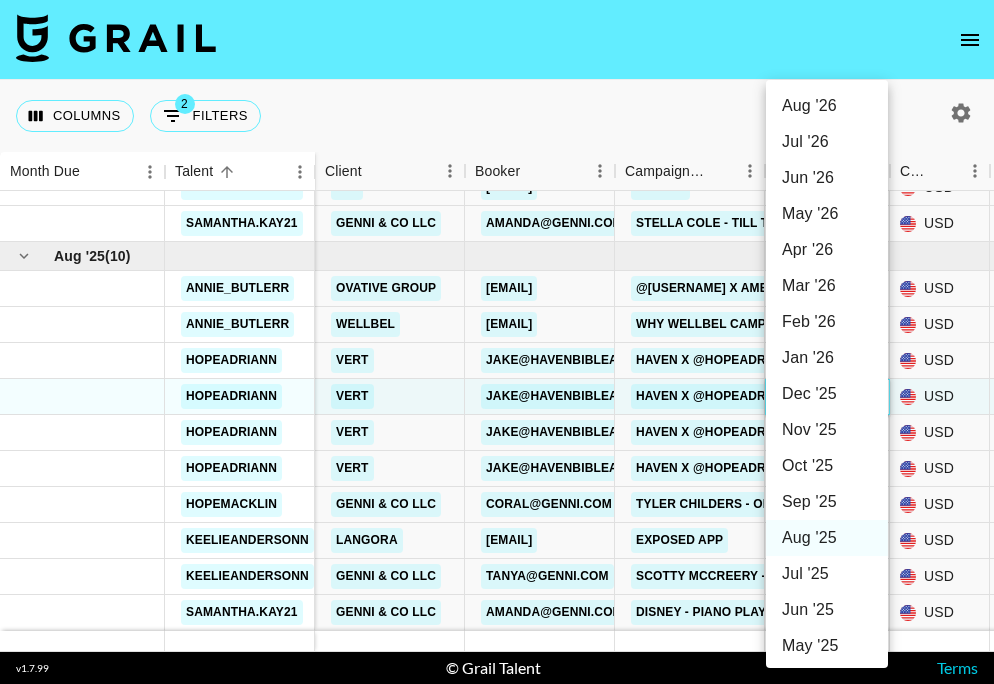 type on "Sep '25" 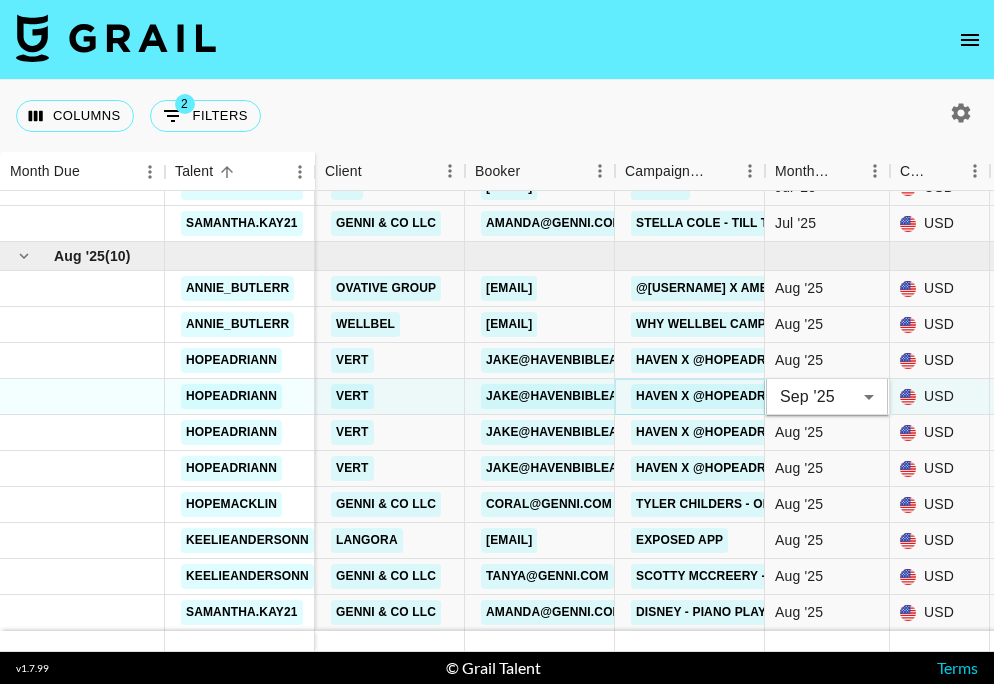 drag, startPoint x: 782, startPoint y: 378, endPoint x: 742, endPoint y: 378, distance: 40 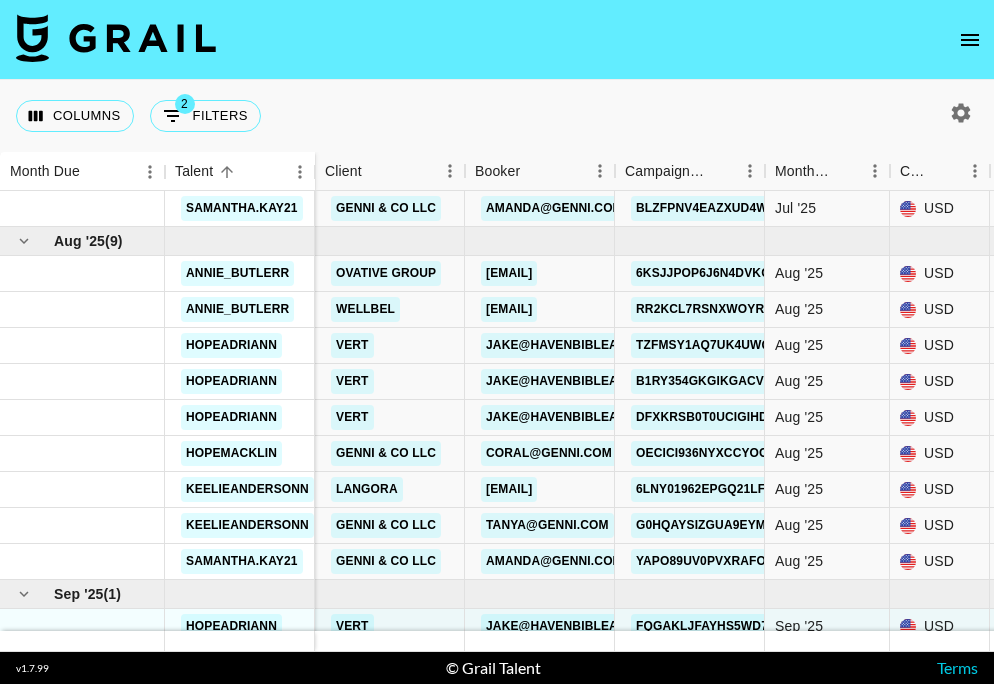 scroll, scrollTop: 1203, scrollLeft: 0, axis: vertical 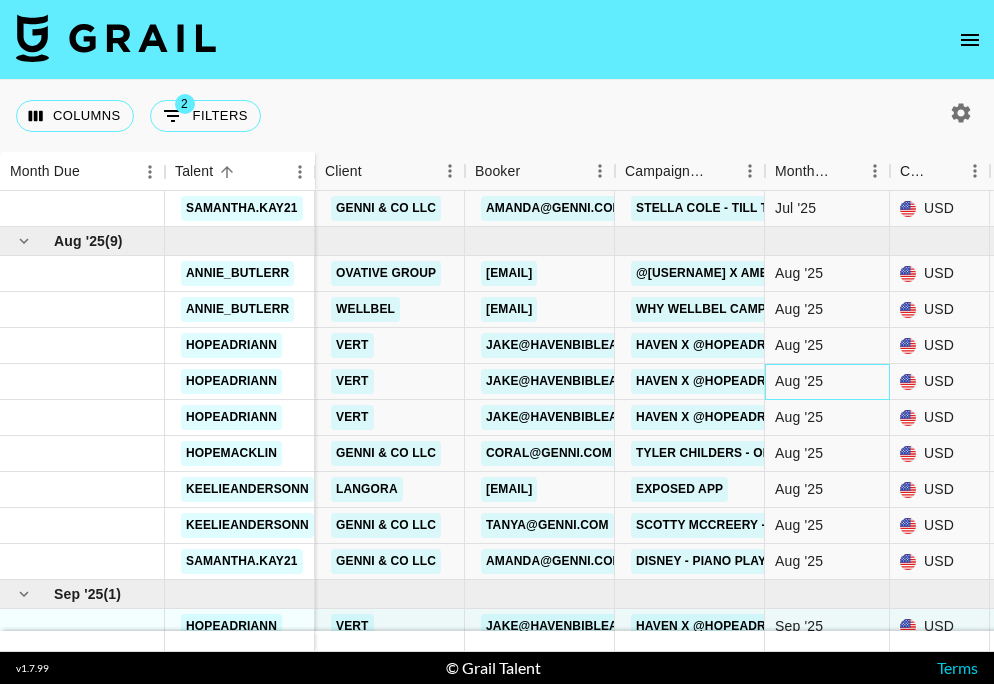 drag, startPoint x: 742, startPoint y: 378, endPoint x: 793, endPoint y: 379, distance: 51.009804 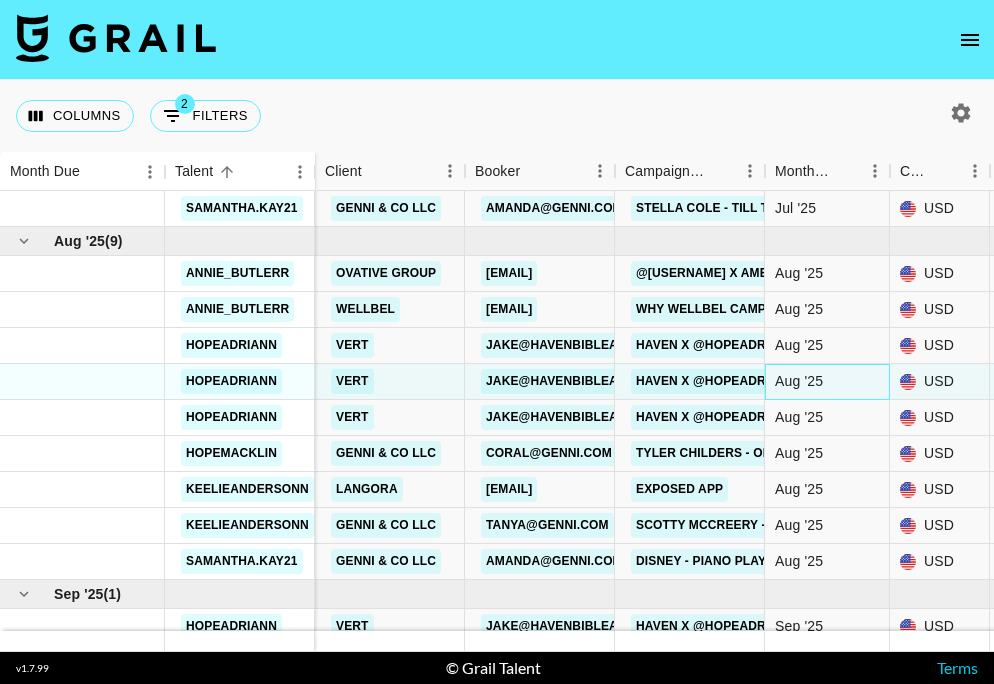 click on "Aug '25" at bounding box center [799, 381] 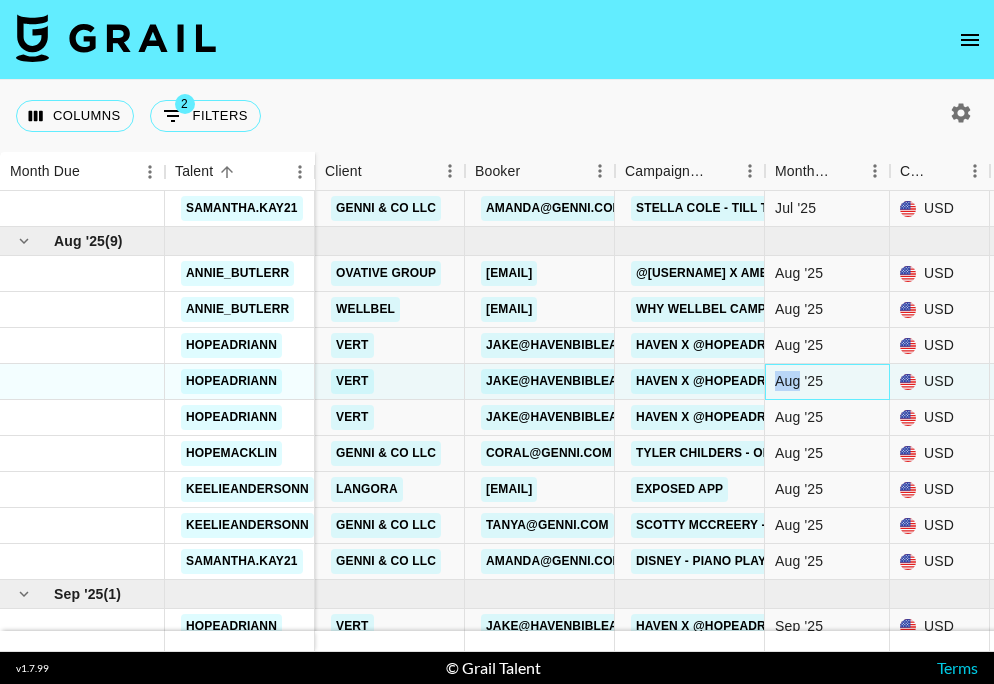 click on "Aug '25" at bounding box center [799, 381] 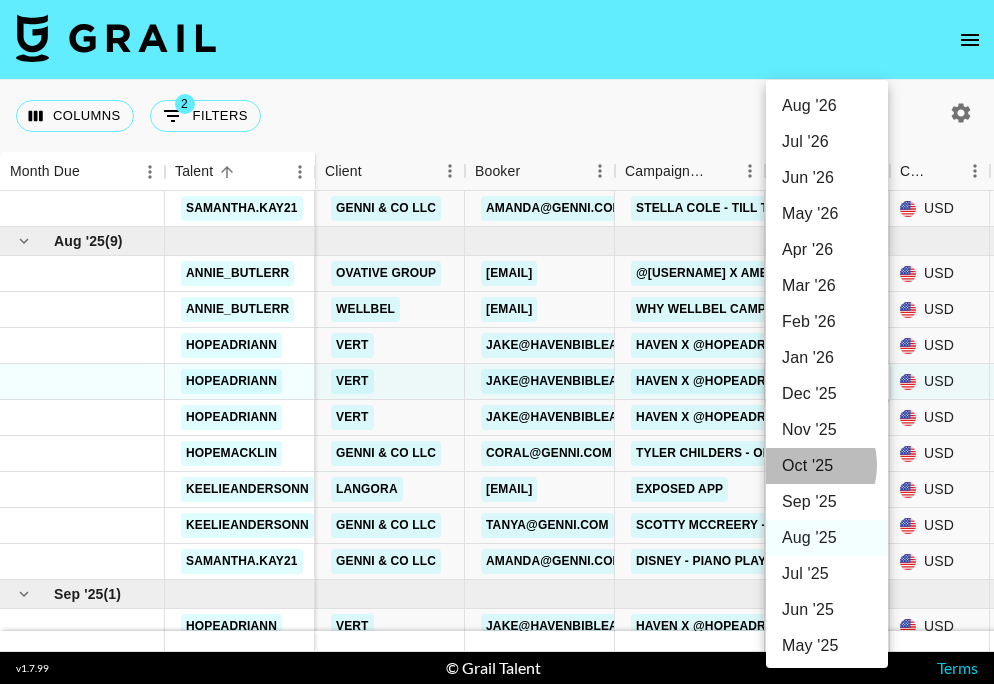 drag, startPoint x: 794, startPoint y: 385, endPoint x: 799, endPoint y: 465, distance: 80.1561 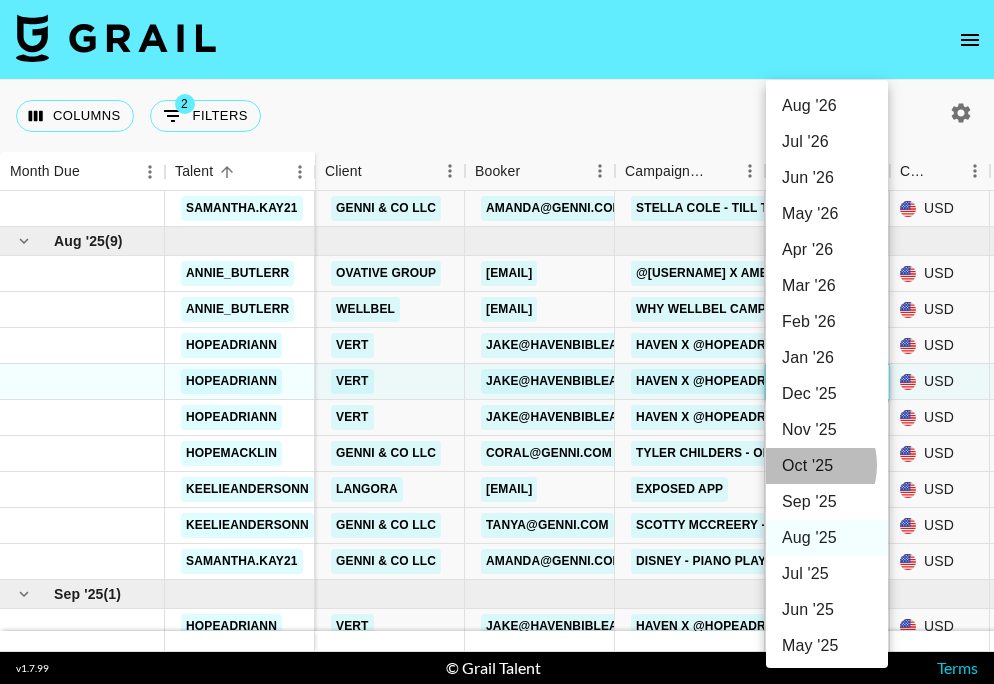 type on "Oct '25" 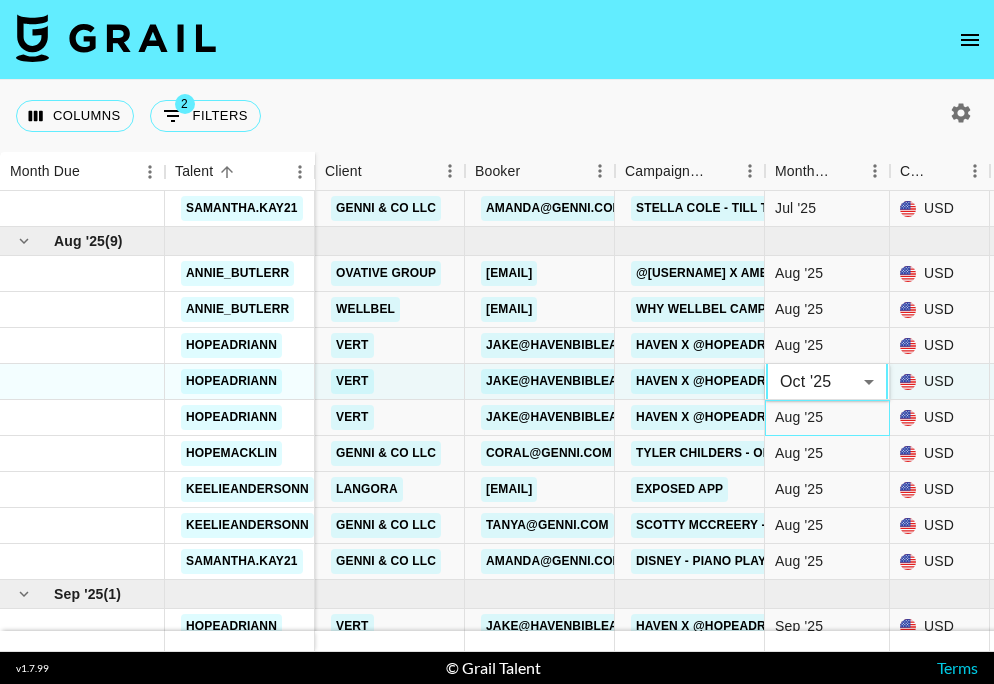 drag, startPoint x: 799, startPoint y: 465, endPoint x: 808, endPoint y: 416, distance: 49.819675 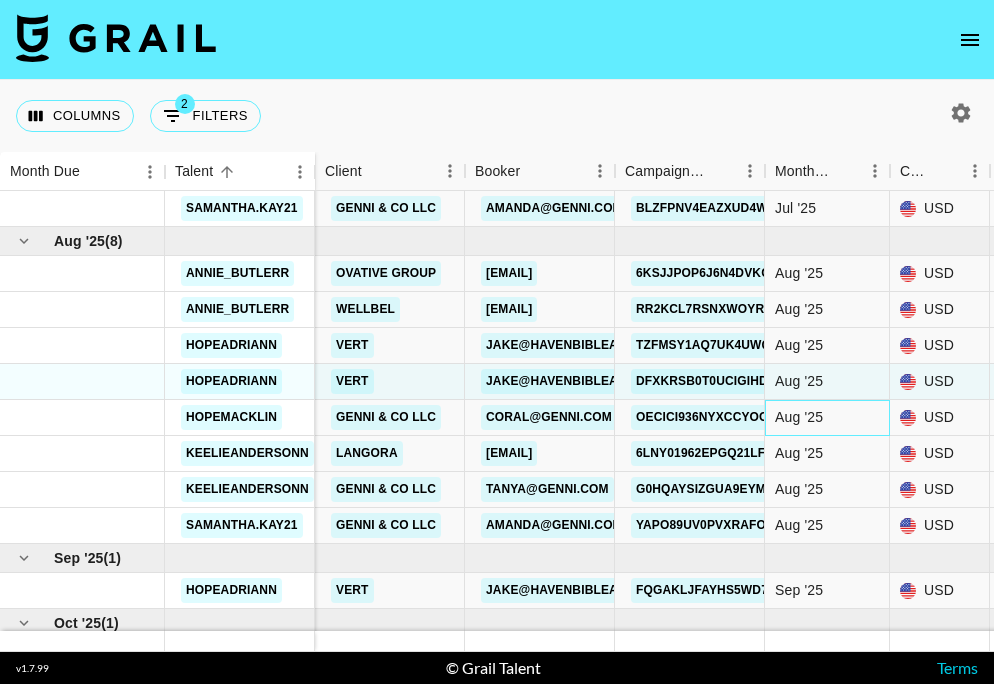 click on "Aug '25" at bounding box center [799, 417] 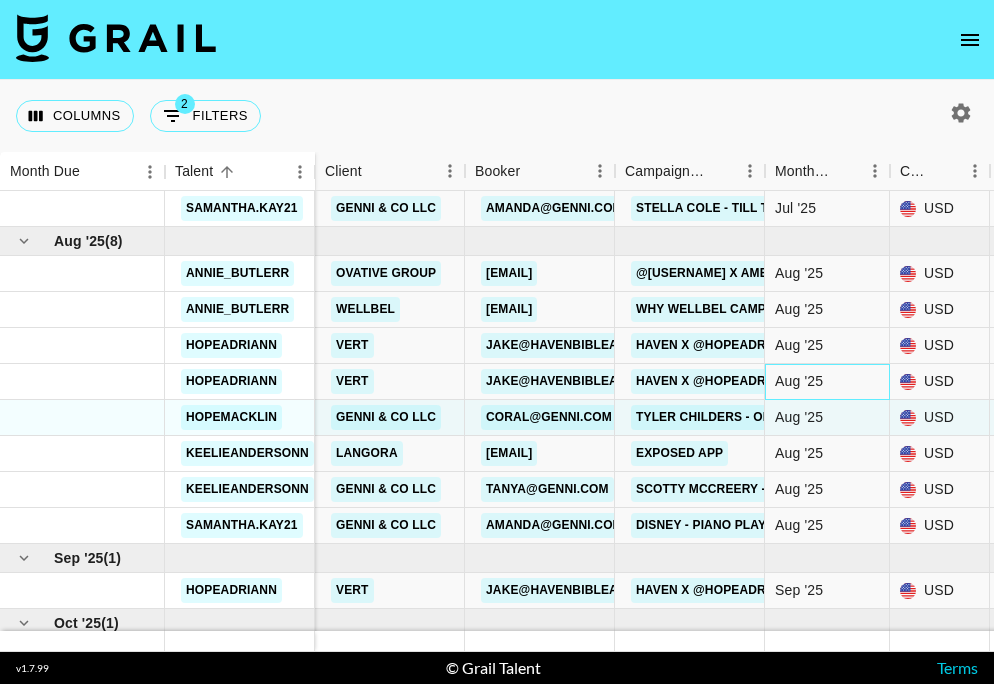click on "Aug '25" at bounding box center (799, 381) 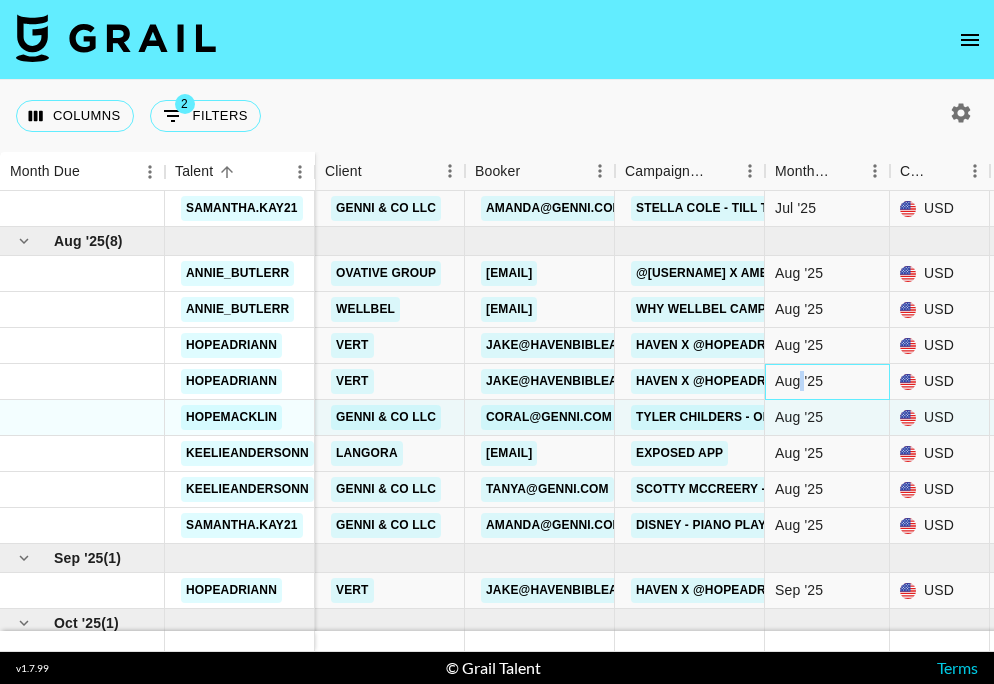 click on "Aug '25" at bounding box center [799, 381] 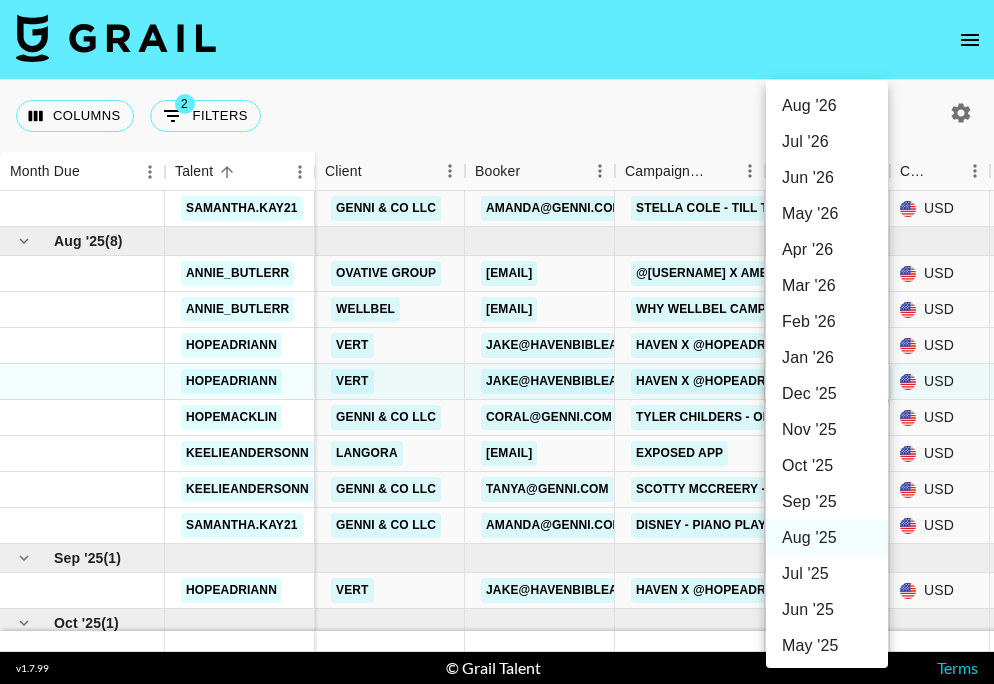 click on "Nov '25" at bounding box center (827, 430) 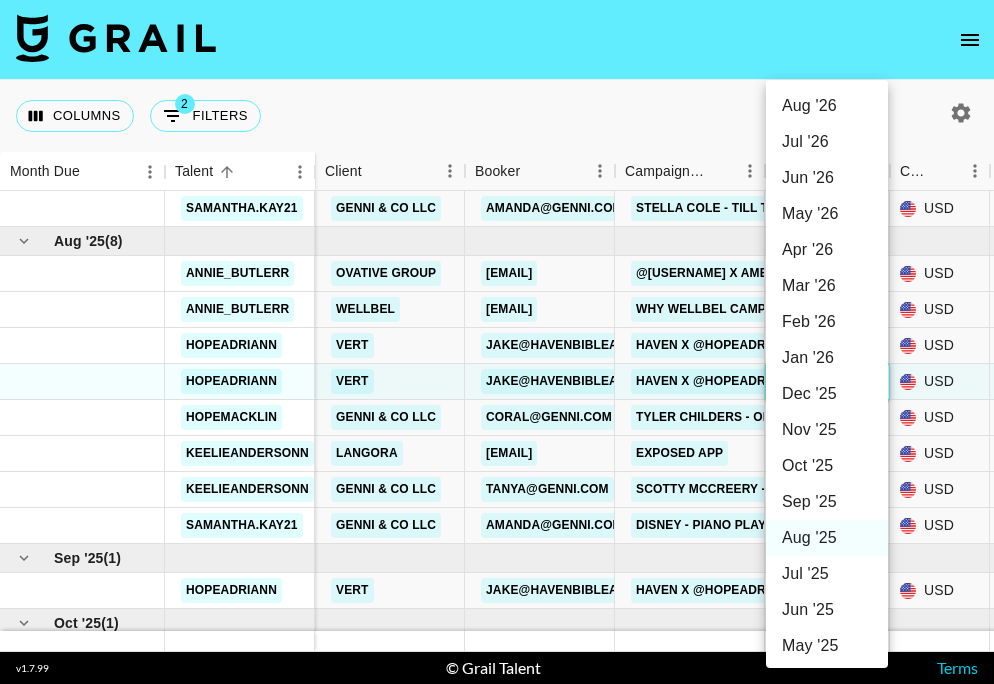 type on "Nov '25" 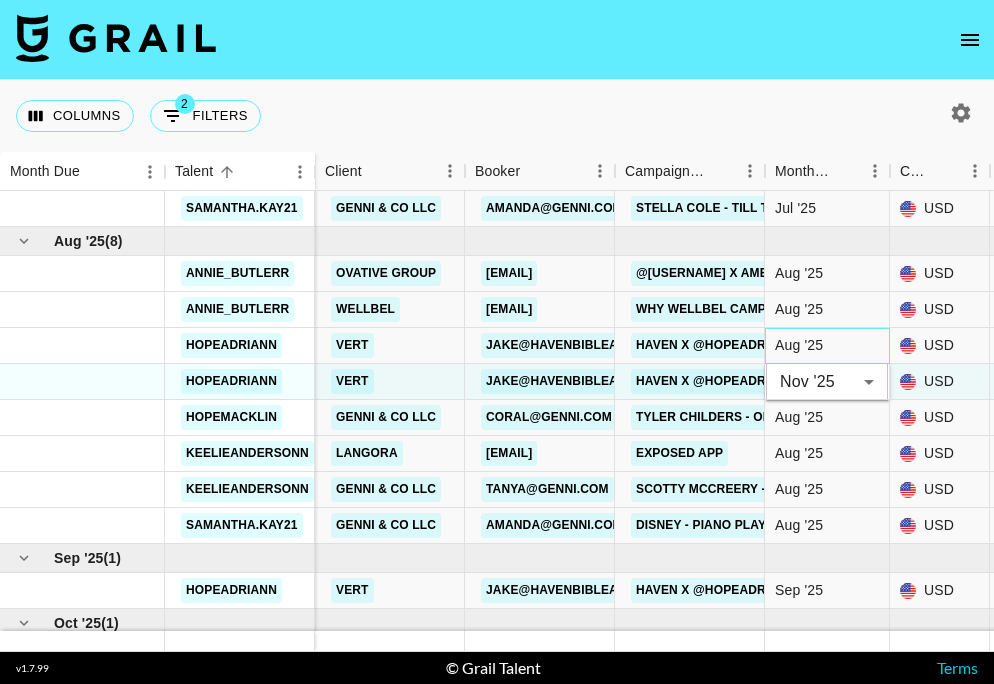 drag, startPoint x: 808, startPoint y: 418, endPoint x: 815, endPoint y: 339, distance: 79.30952 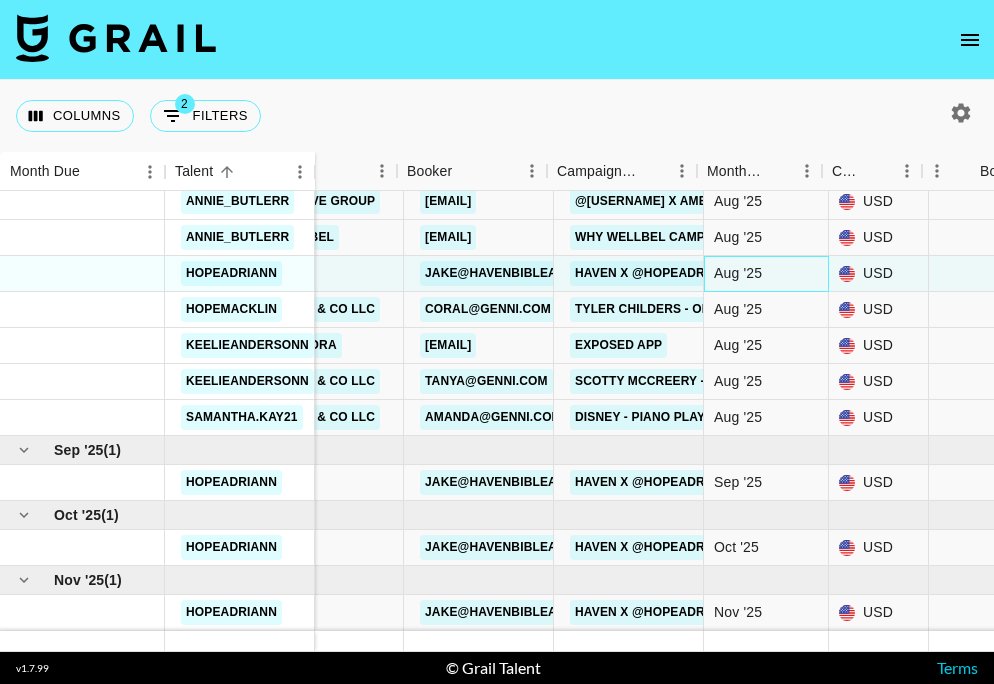 scroll, scrollTop: 1290, scrollLeft: 59, axis: both 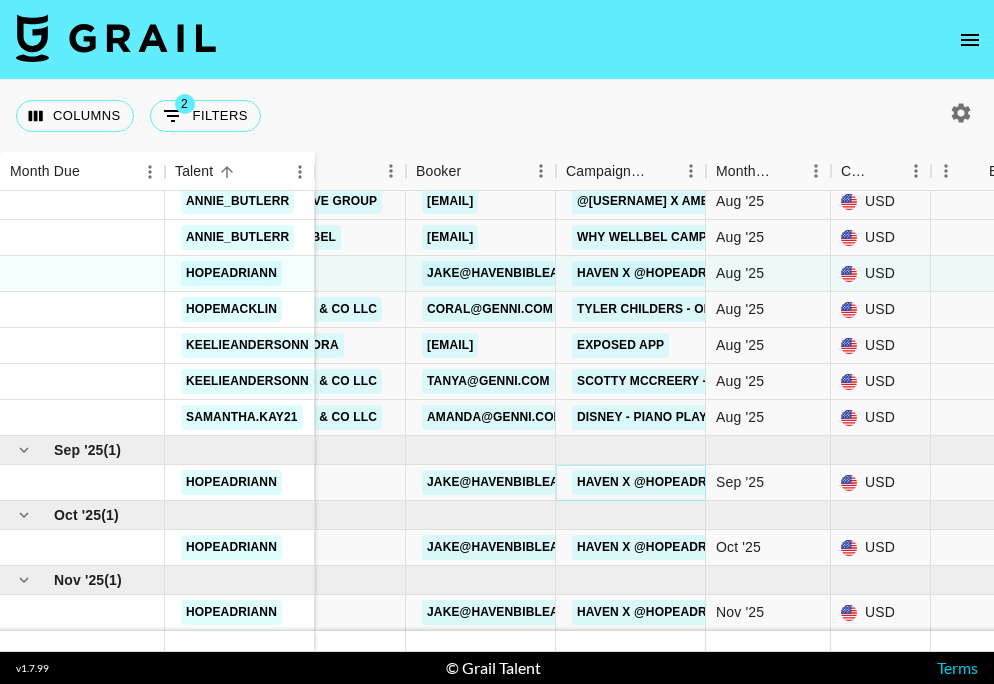 drag, startPoint x: 815, startPoint y: 339, endPoint x: 650, endPoint y: 464, distance: 207.00241 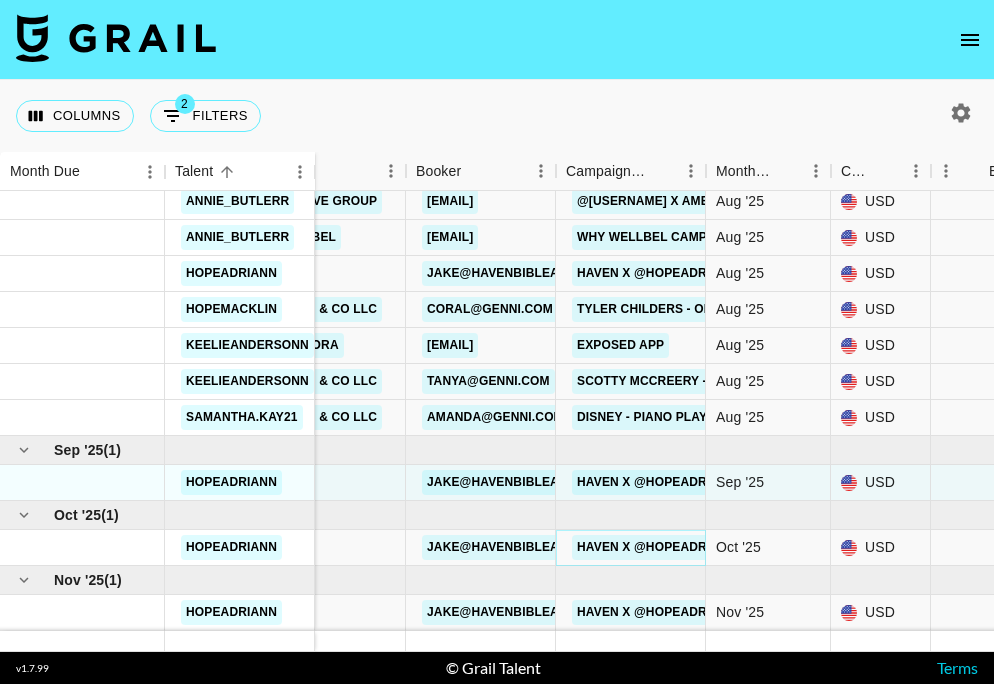drag, startPoint x: 650, startPoint y: 464, endPoint x: 665, endPoint y: 527, distance: 64.7611 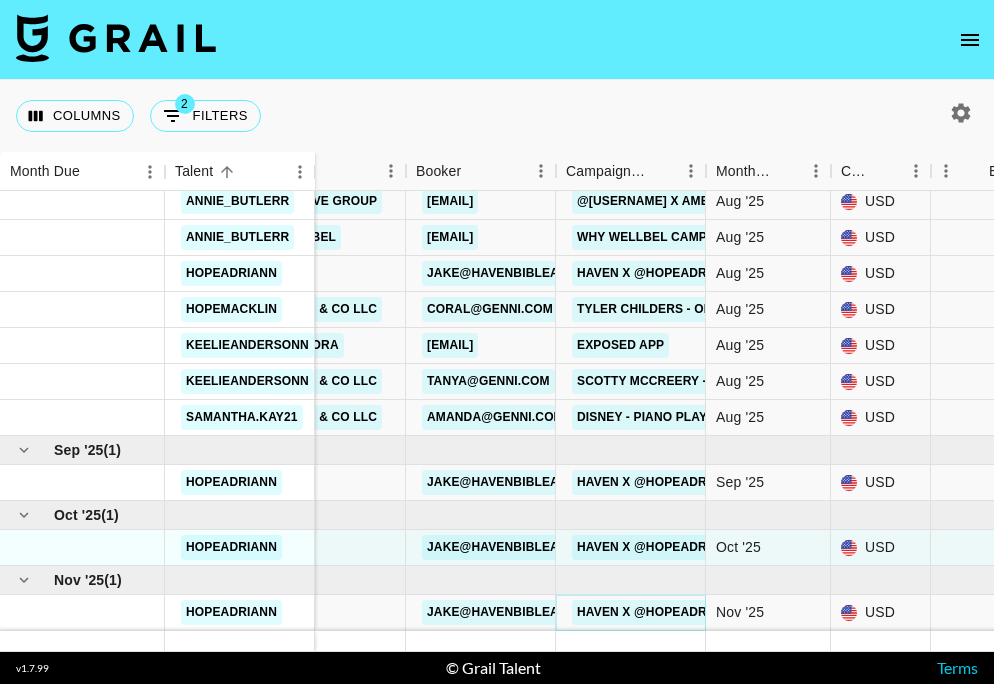 drag, startPoint x: 665, startPoint y: 527, endPoint x: 635, endPoint y: 590, distance: 69.77822 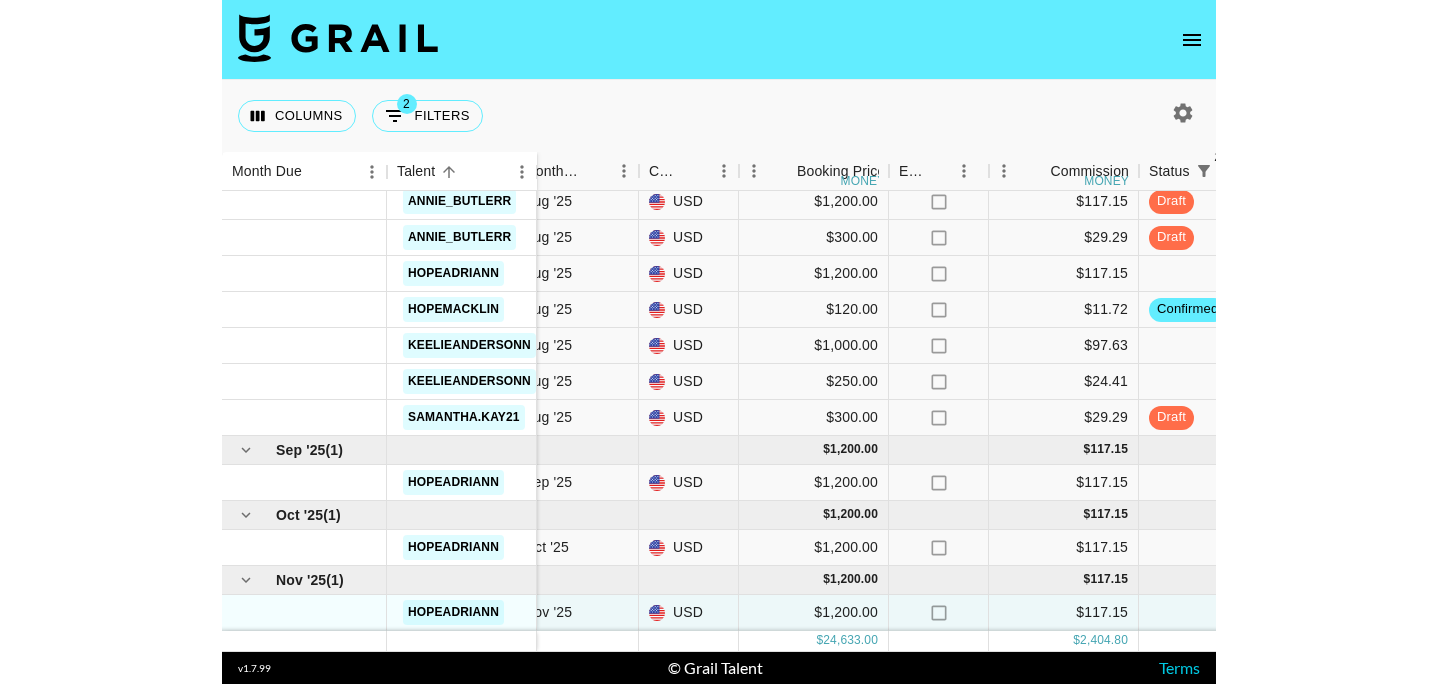 scroll, scrollTop: 1275, scrollLeft: 473, axis: both 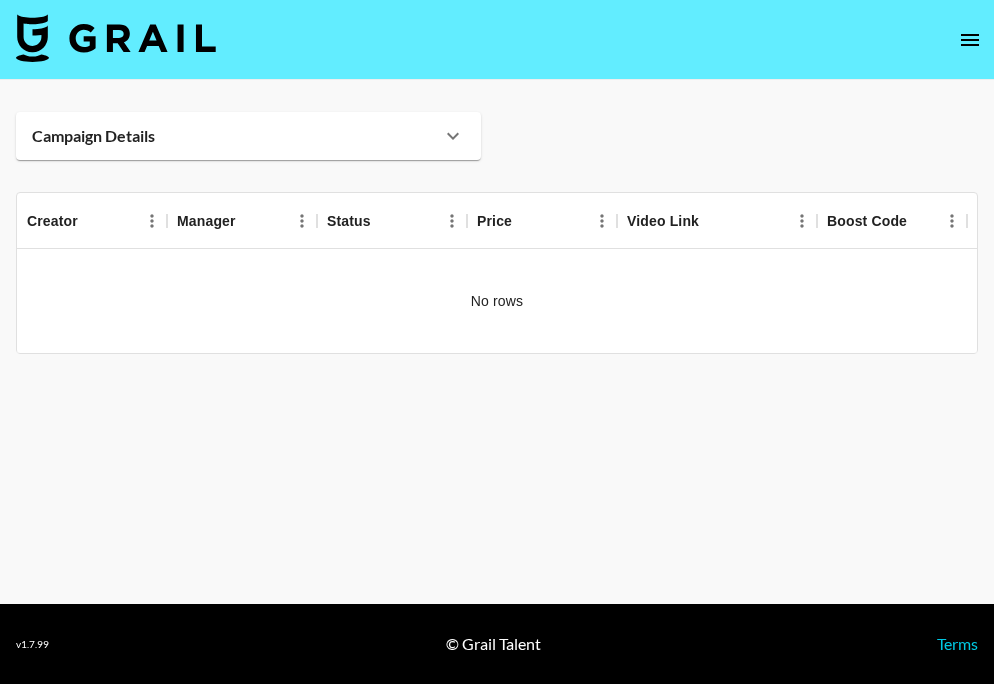 drag, startPoint x: 0, startPoint y: 0, endPoint x: 466, endPoint y: 137, distance: 485.7211 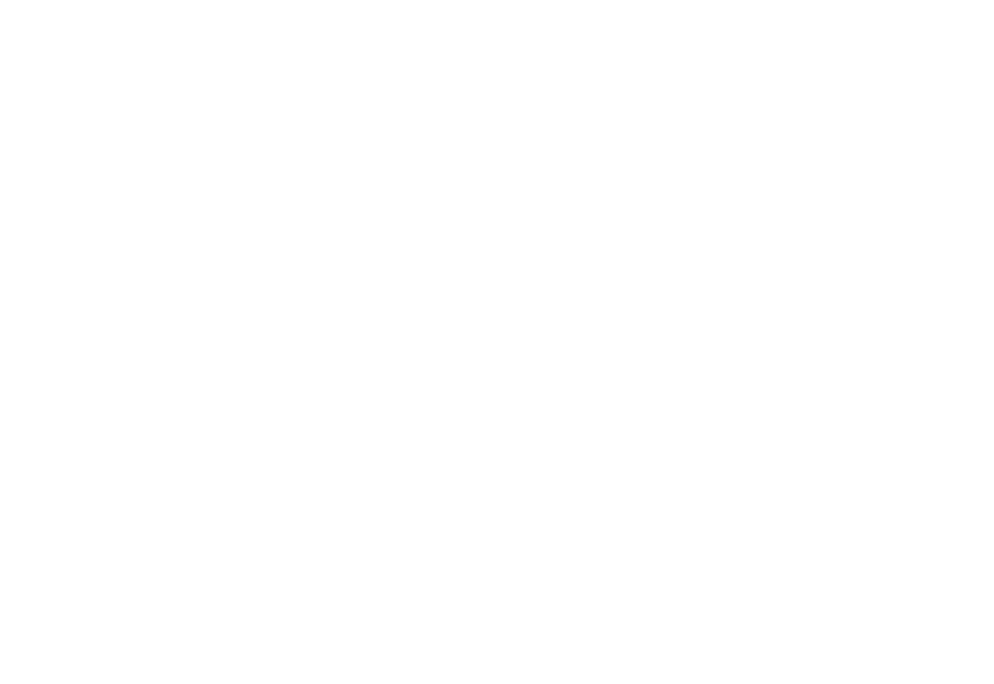 scroll, scrollTop: 0, scrollLeft: 0, axis: both 